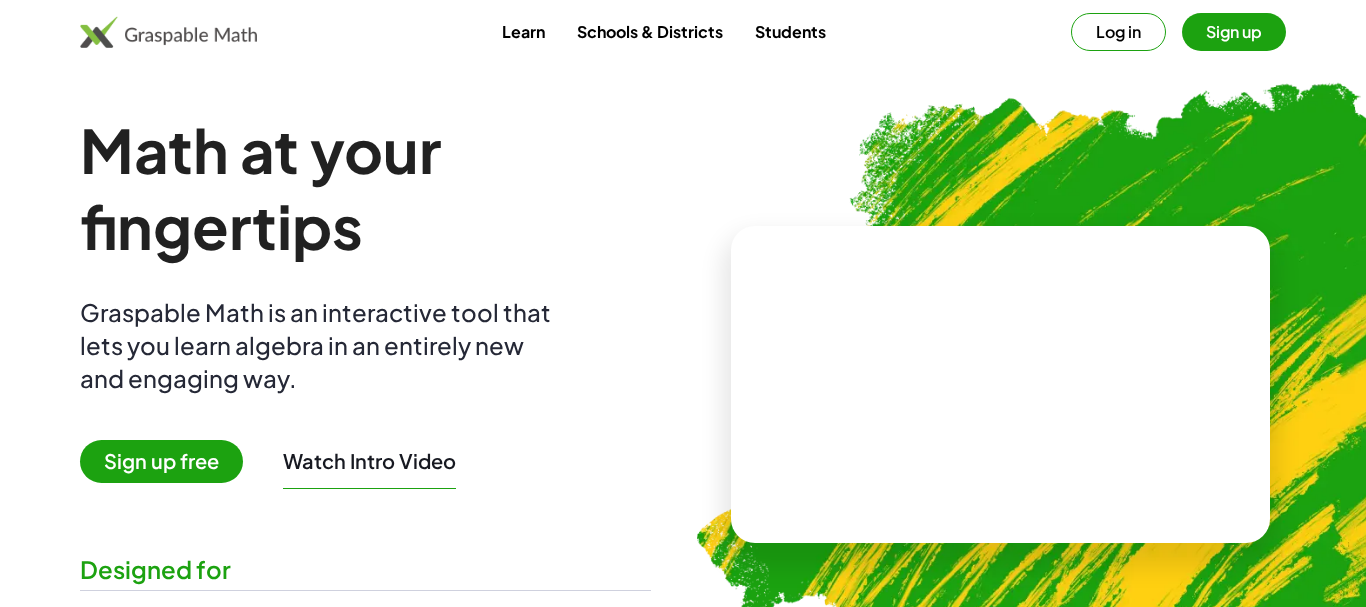 scroll, scrollTop: 0, scrollLeft: 0, axis: both 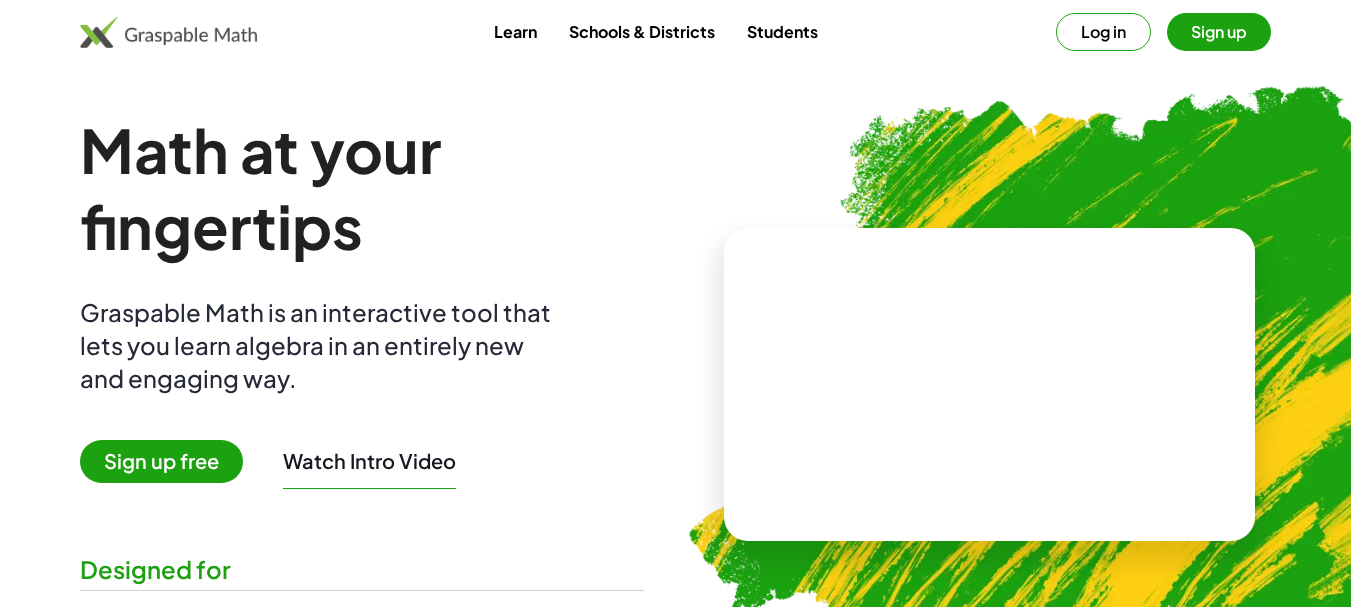 click on "Sign up free" at bounding box center [161, 461] 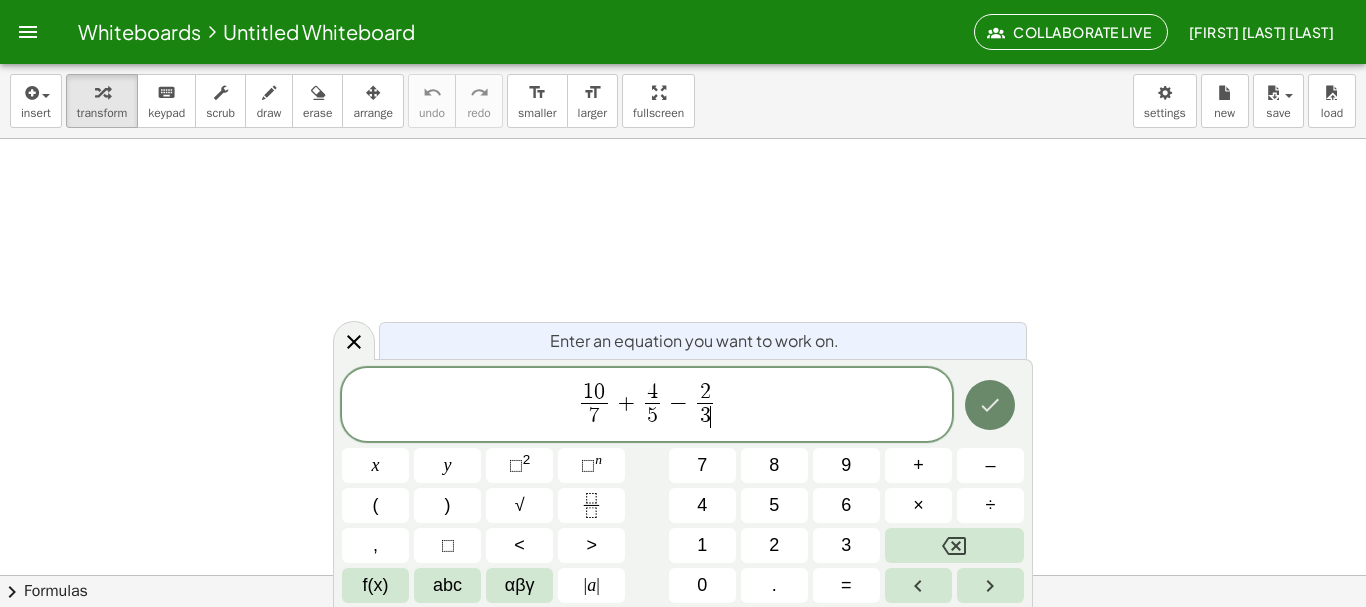 click at bounding box center (990, 405) 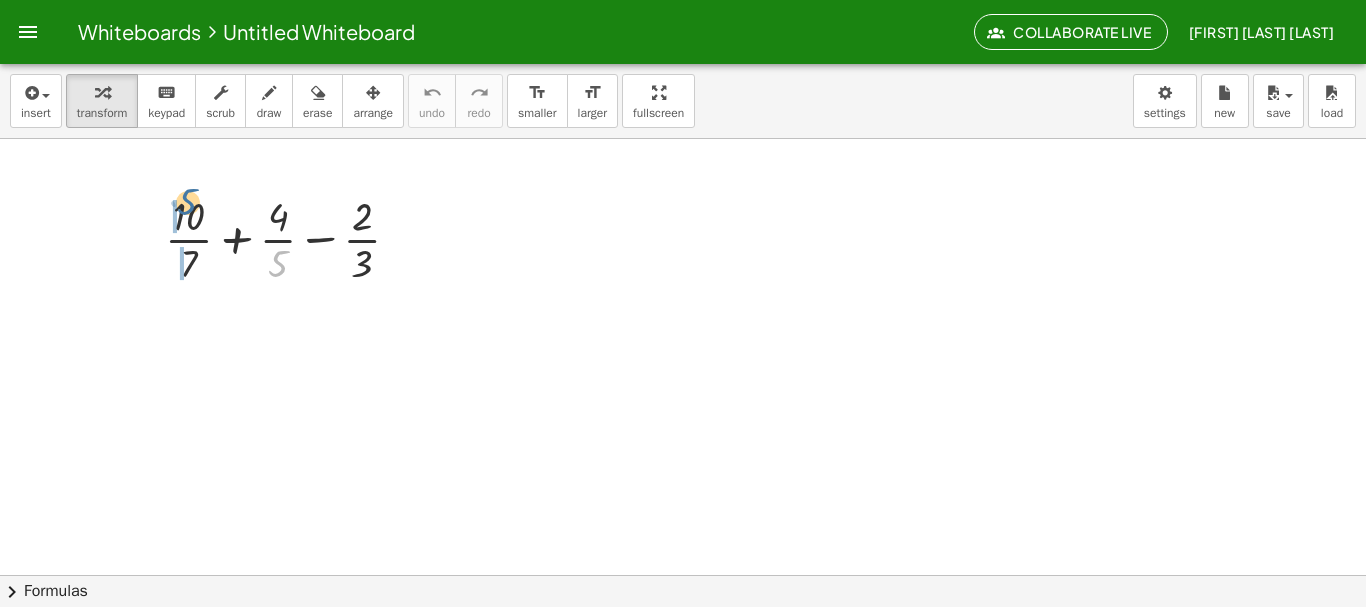 drag, startPoint x: 273, startPoint y: 283, endPoint x: 181, endPoint y: 221, distance: 110.94143 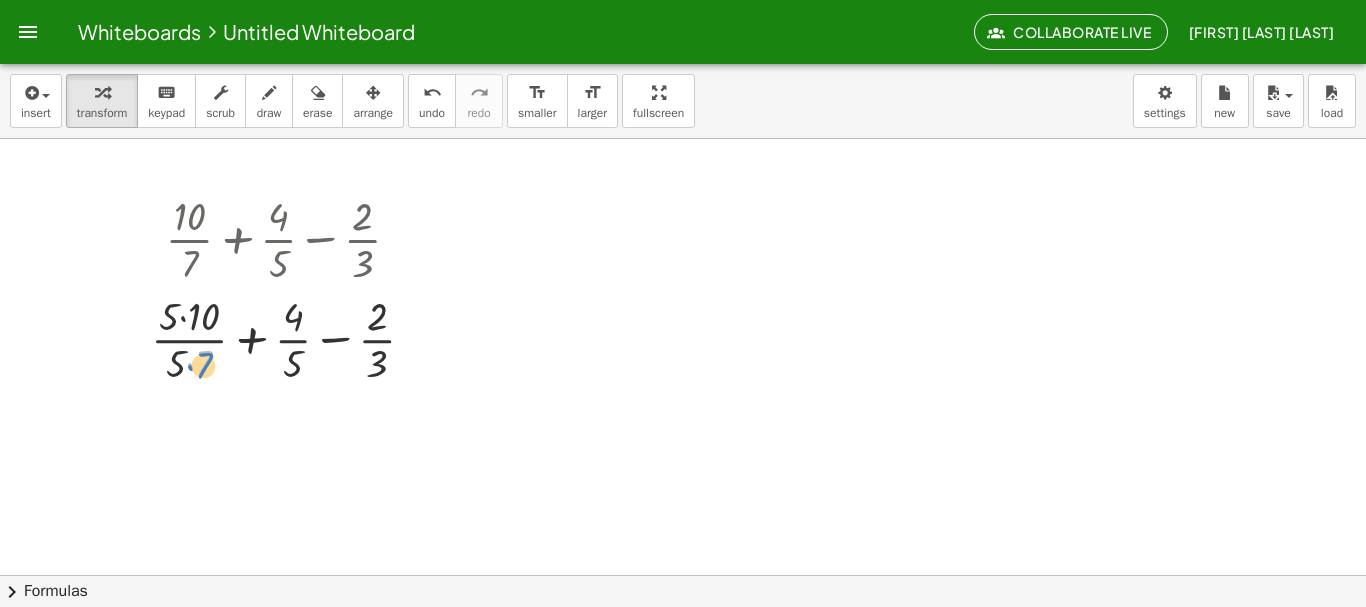 click at bounding box center (291, 338) 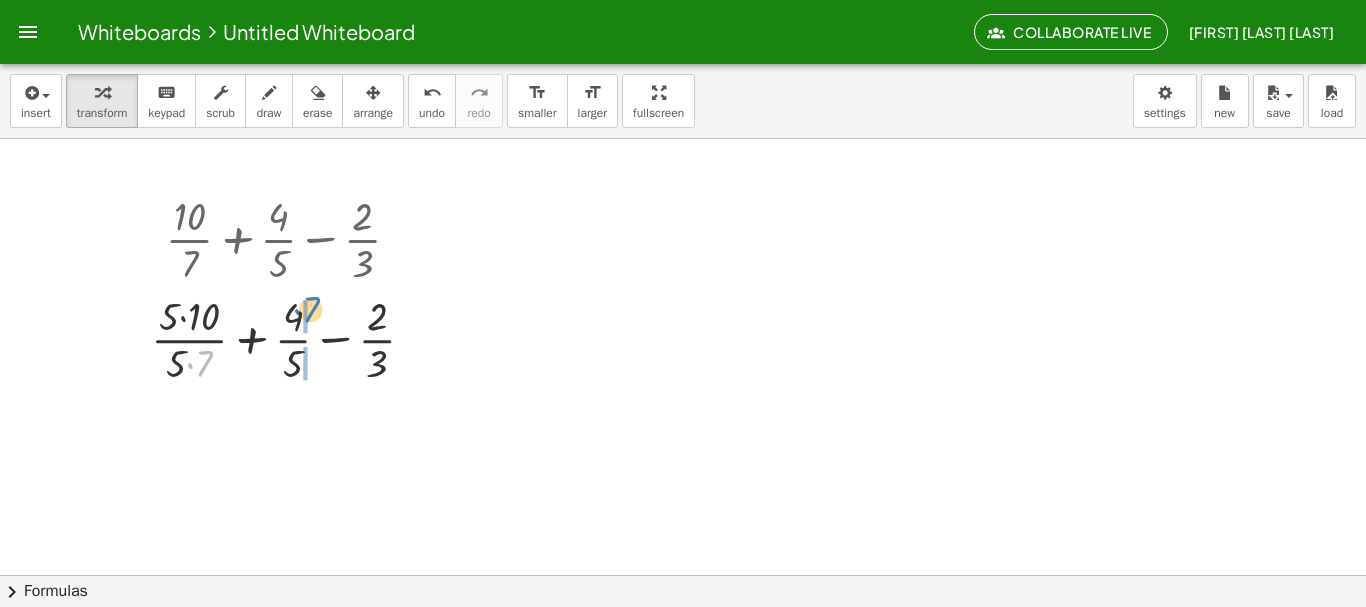 drag, startPoint x: 206, startPoint y: 363, endPoint x: 313, endPoint y: 309, distance: 119.85408 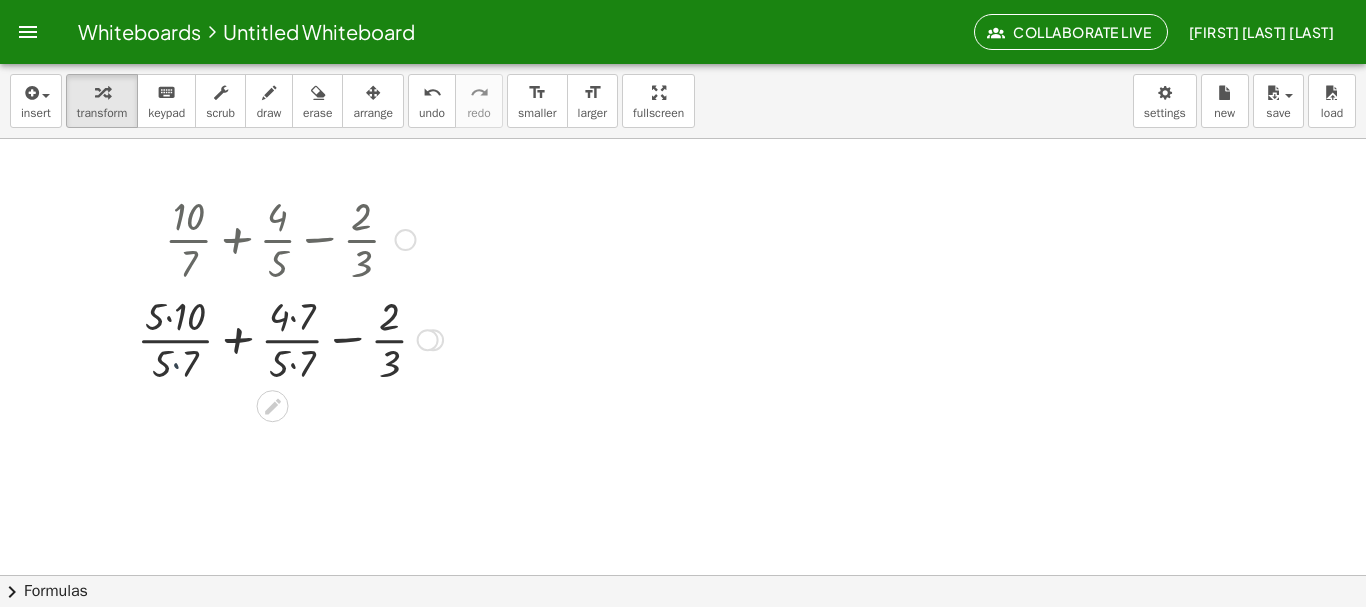 click at bounding box center (290, 338) 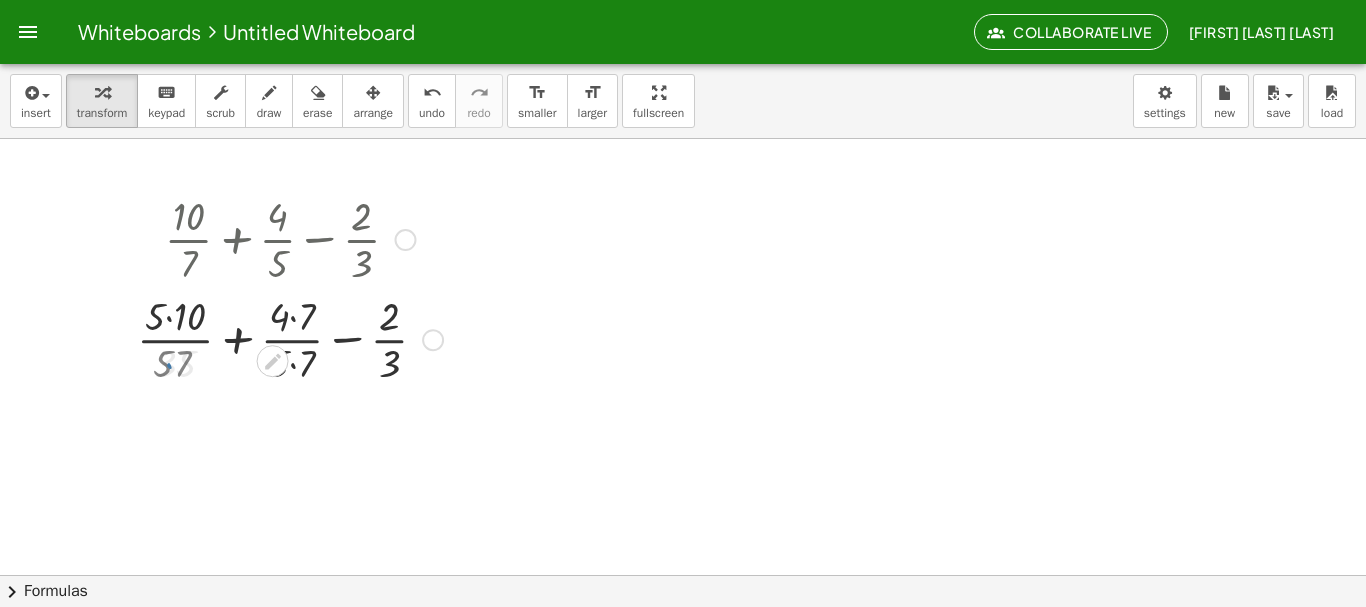 click at bounding box center (290, 338) 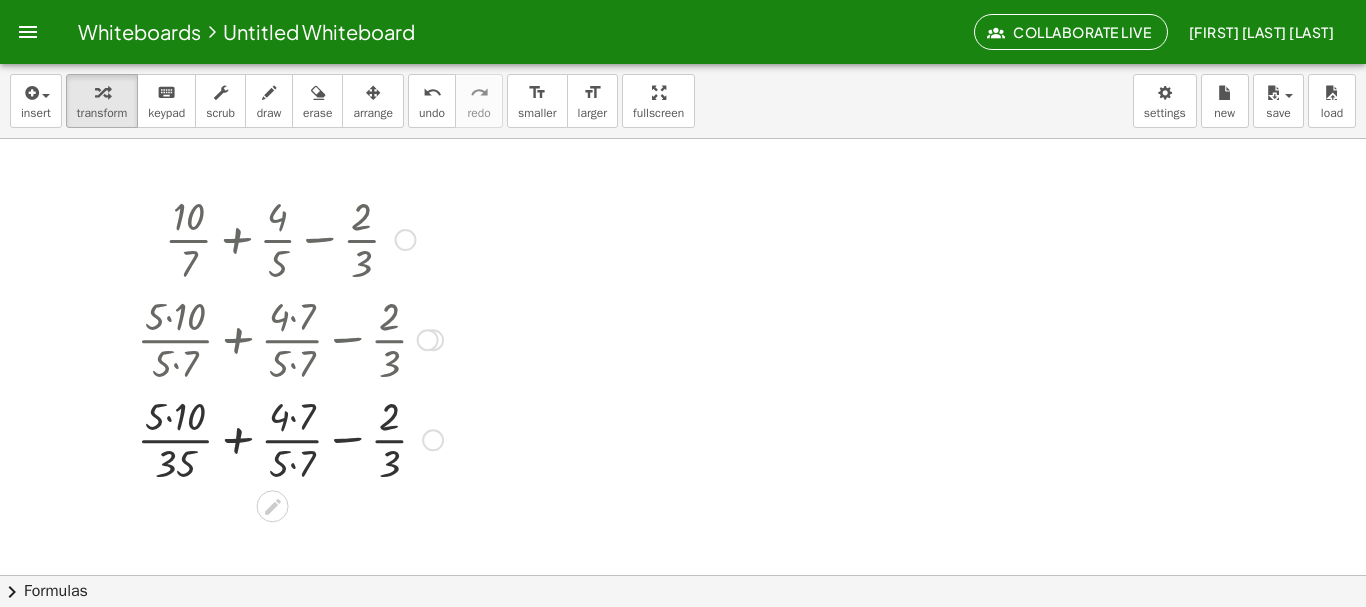 click at bounding box center (290, 438) 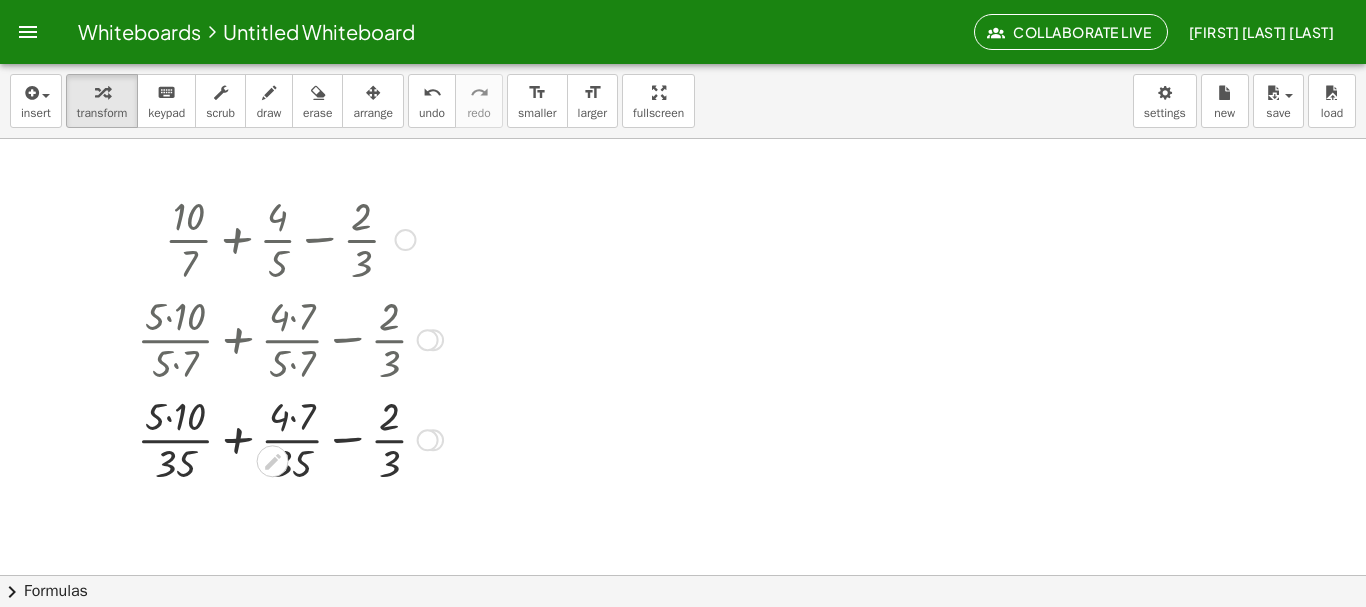 click at bounding box center (290, 438) 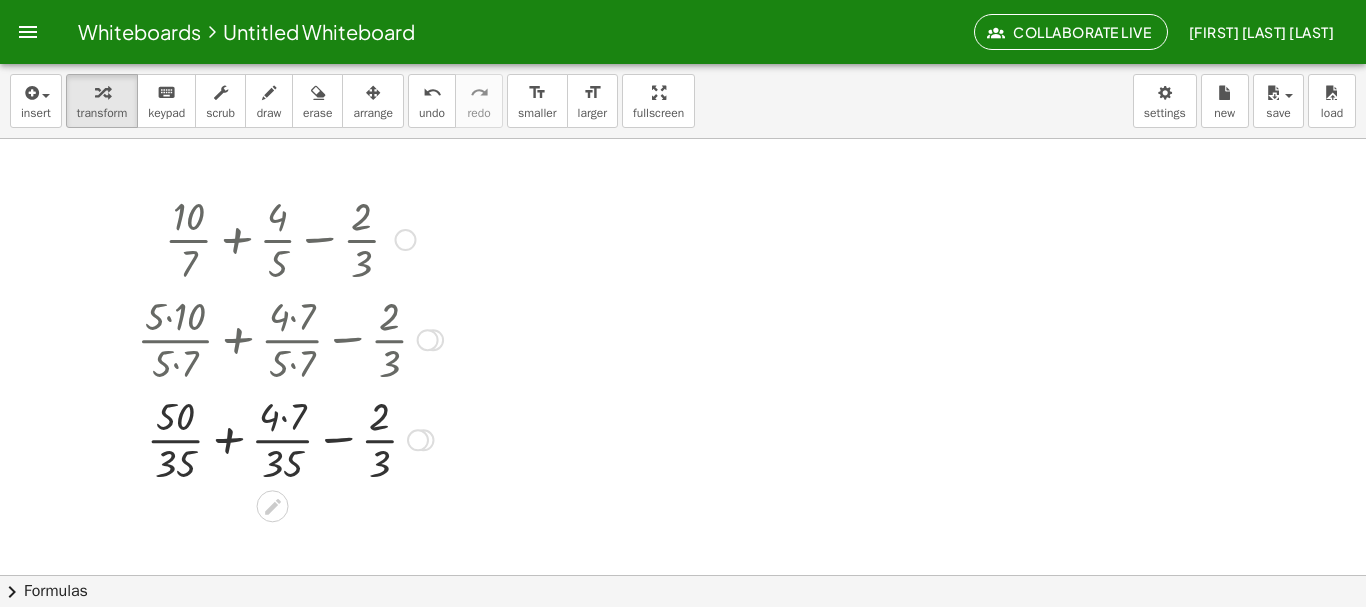 click at bounding box center [290, 438] 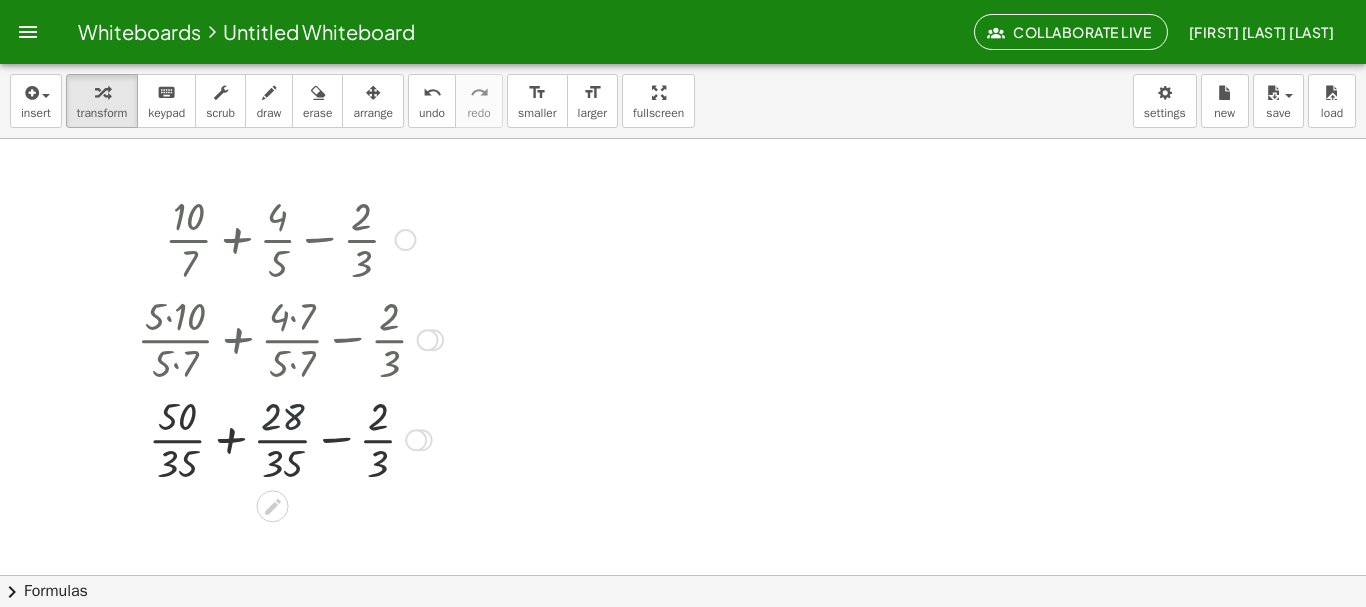 click at bounding box center (290, 438) 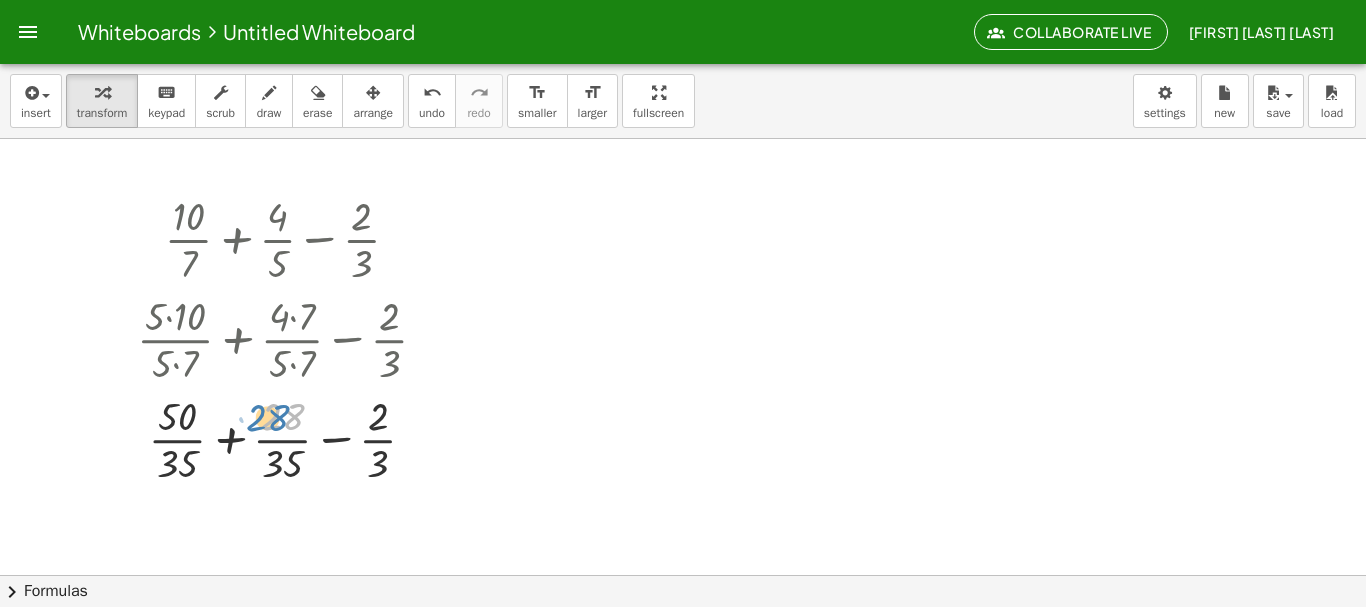 click at bounding box center (290, 438) 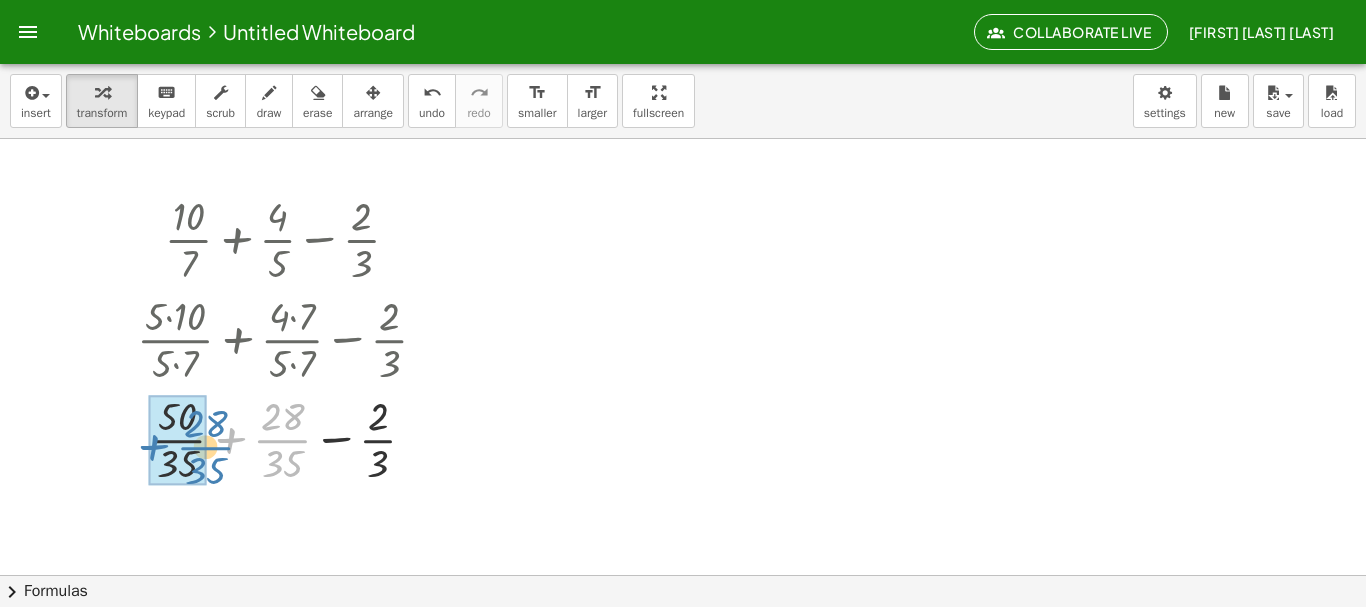 drag, startPoint x: 283, startPoint y: 439, endPoint x: 196, endPoint y: 446, distance: 87.28116 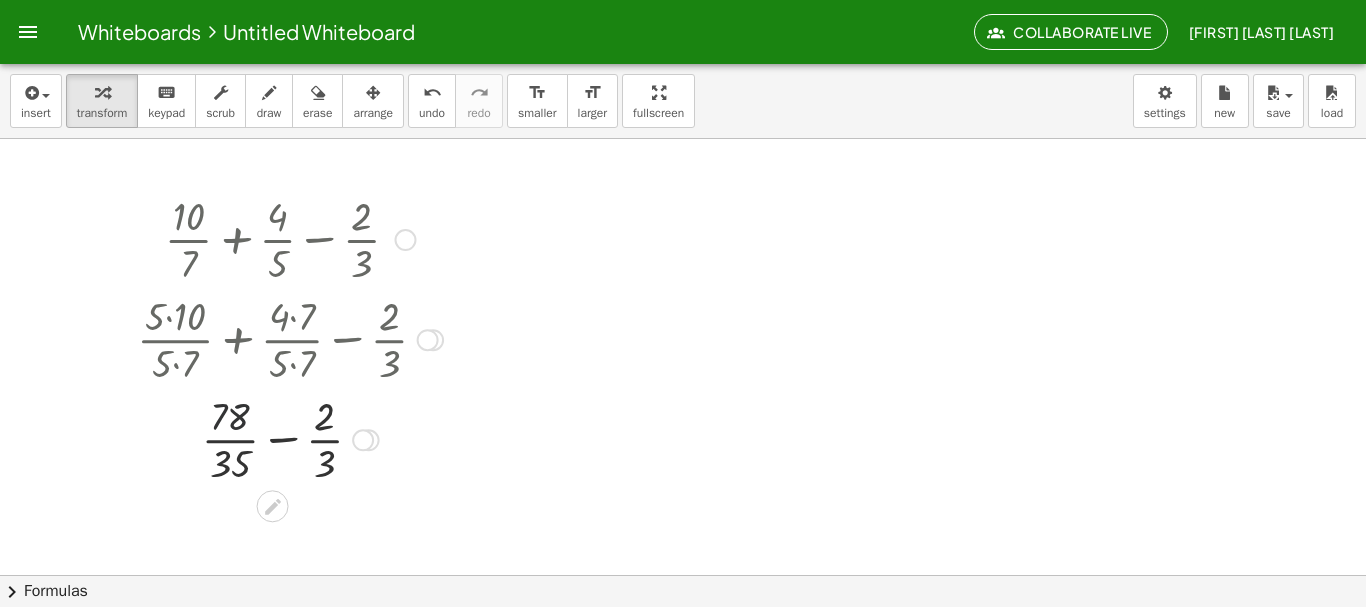 click at bounding box center (290, 438) 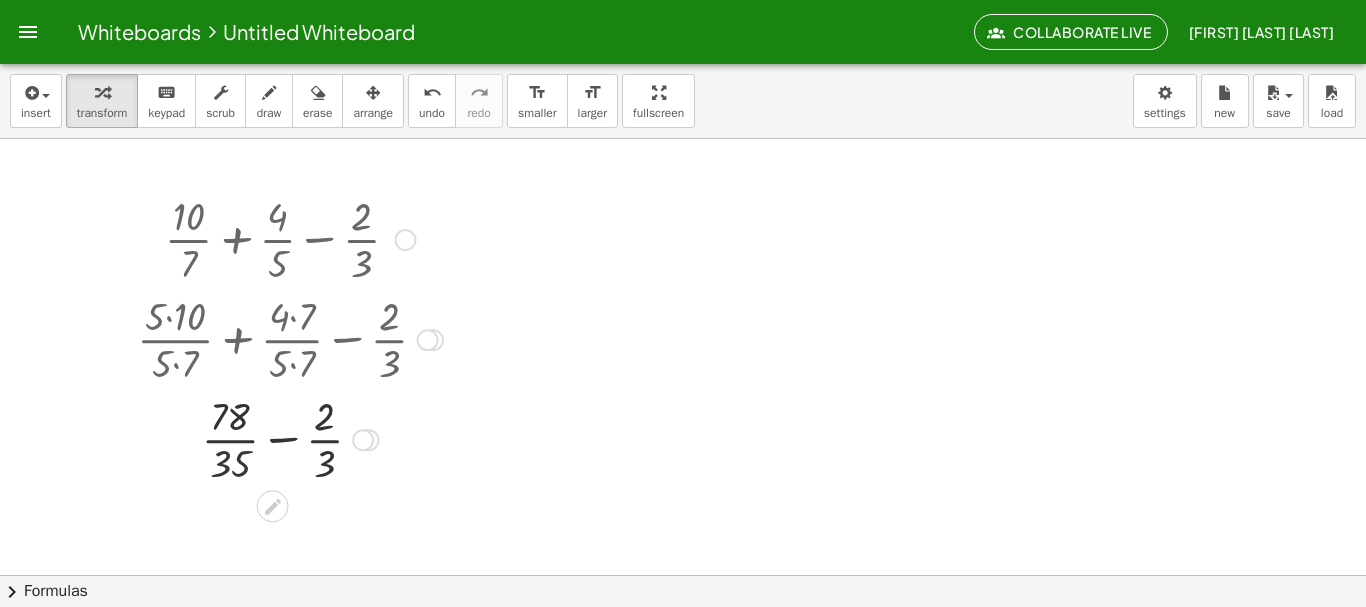 click at bounding box center (290, 438) 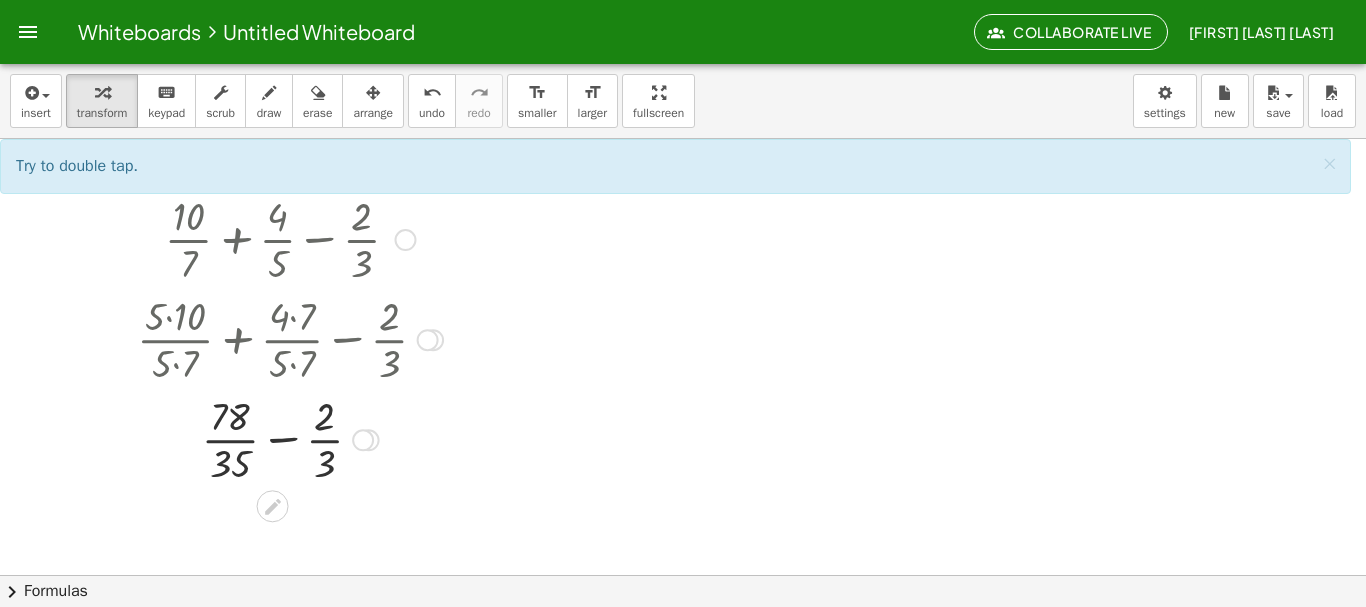 click at bounding box center [290, 438] 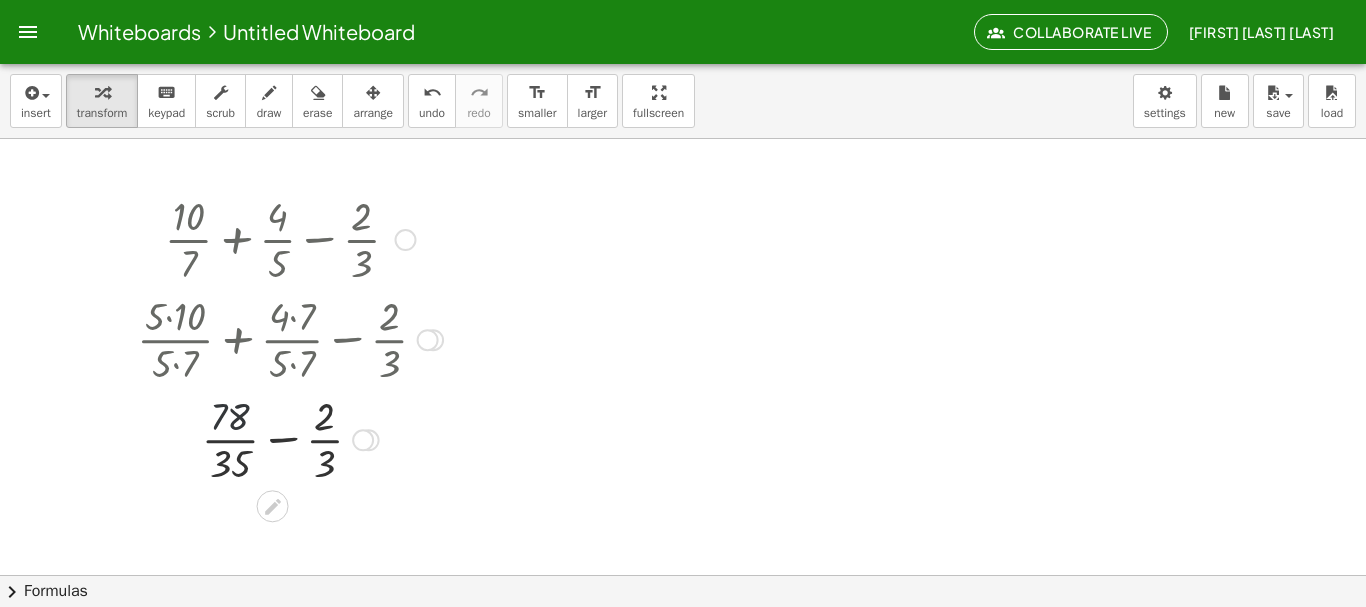 click at bounding box center [290, 438] 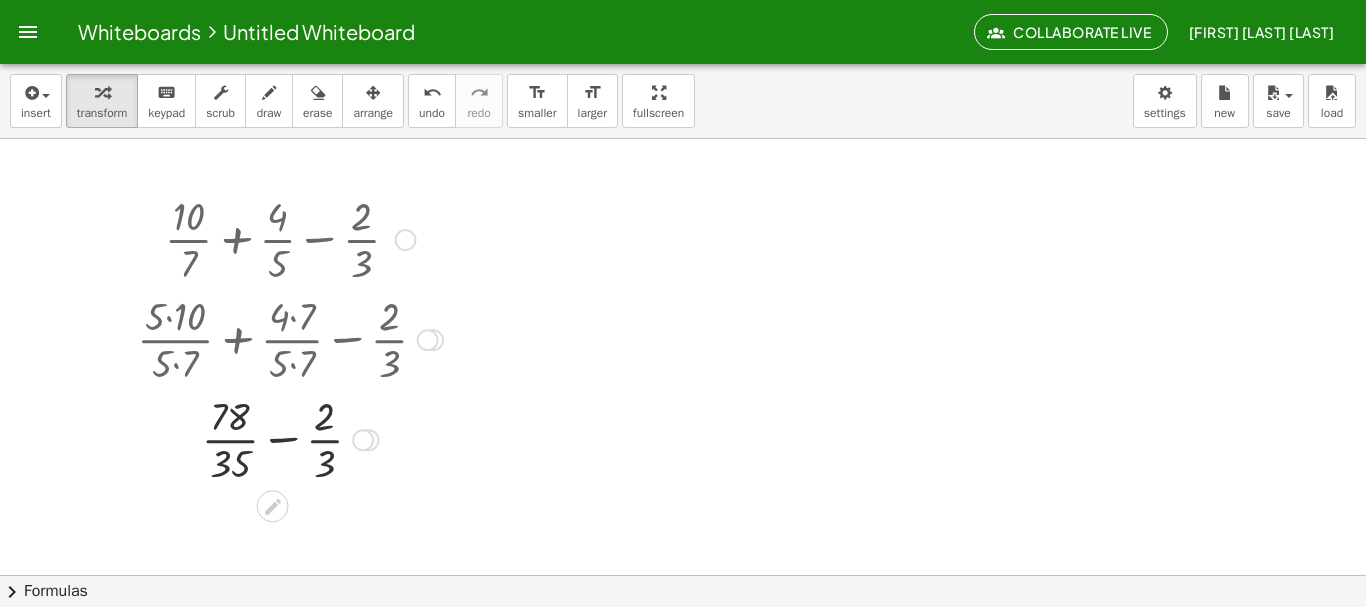 click at bounding box center (290, 438) 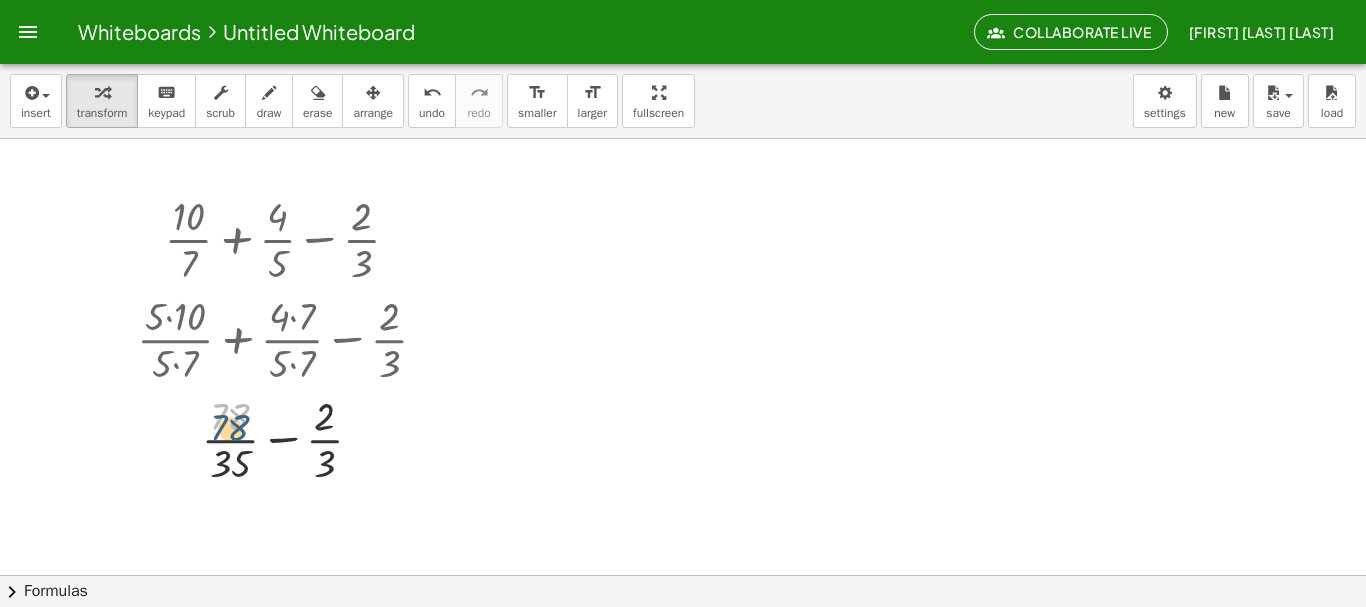 drag, startPoint x: 235, startPoint y: 418, endPoint x: 225, endPoint y: 468, distance: 50.990196 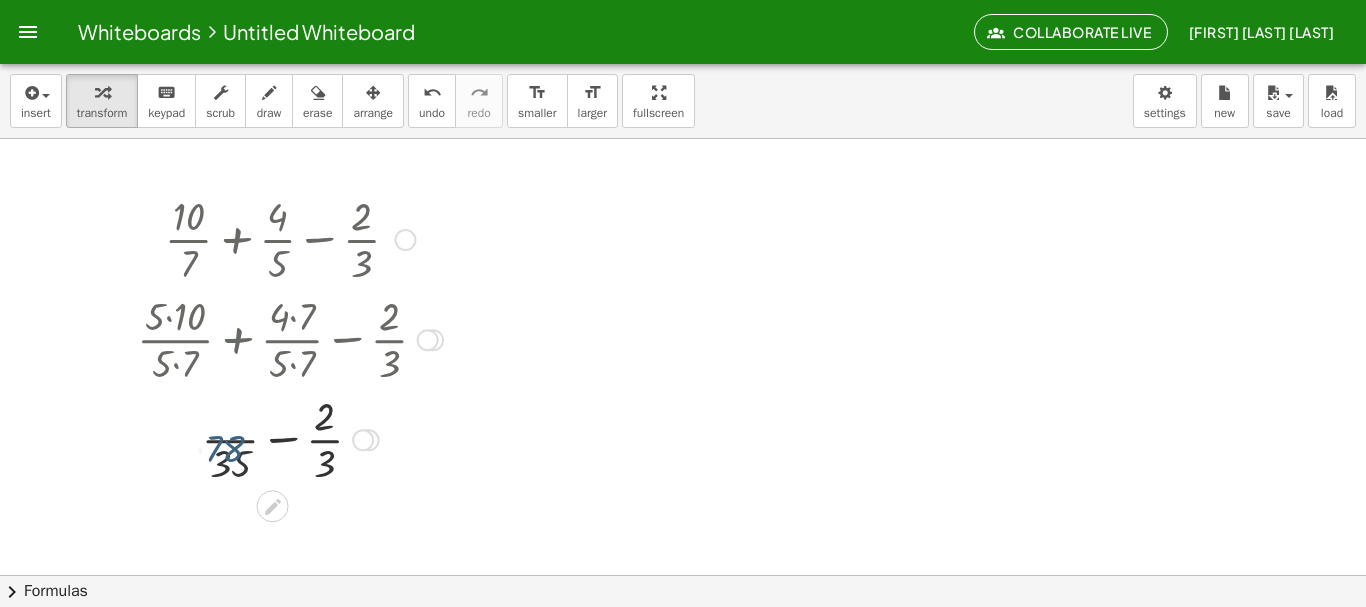 click at bounding box center (290, 438) 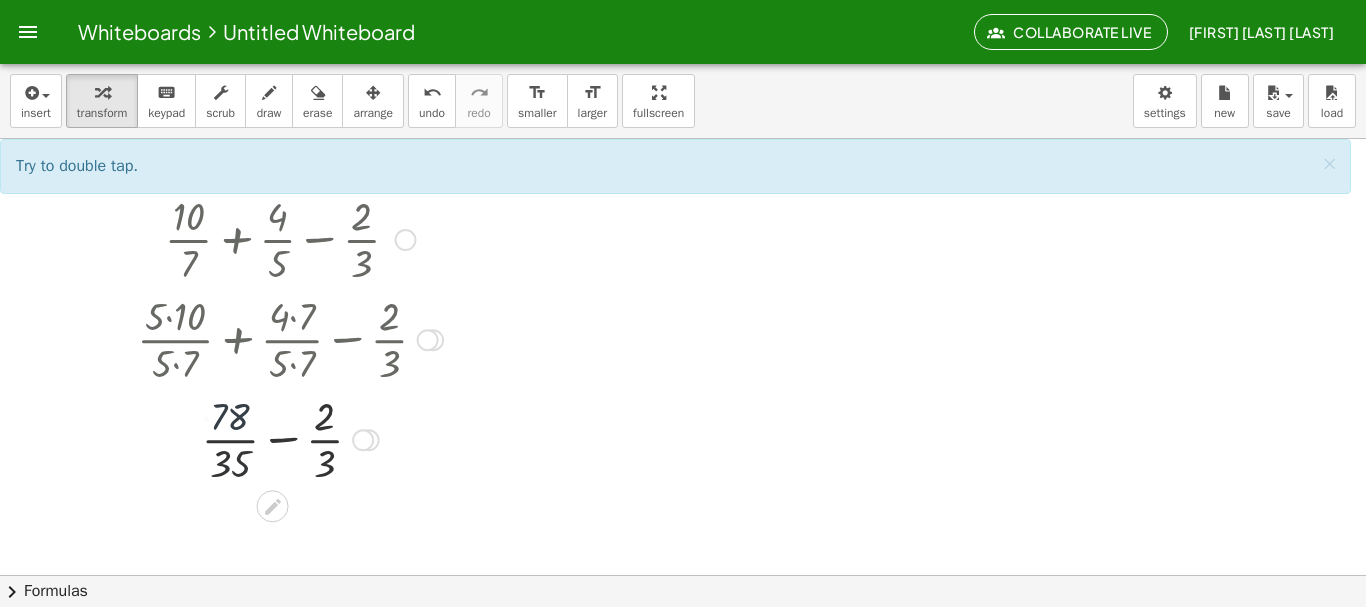 click at bounding box center [290, 438] 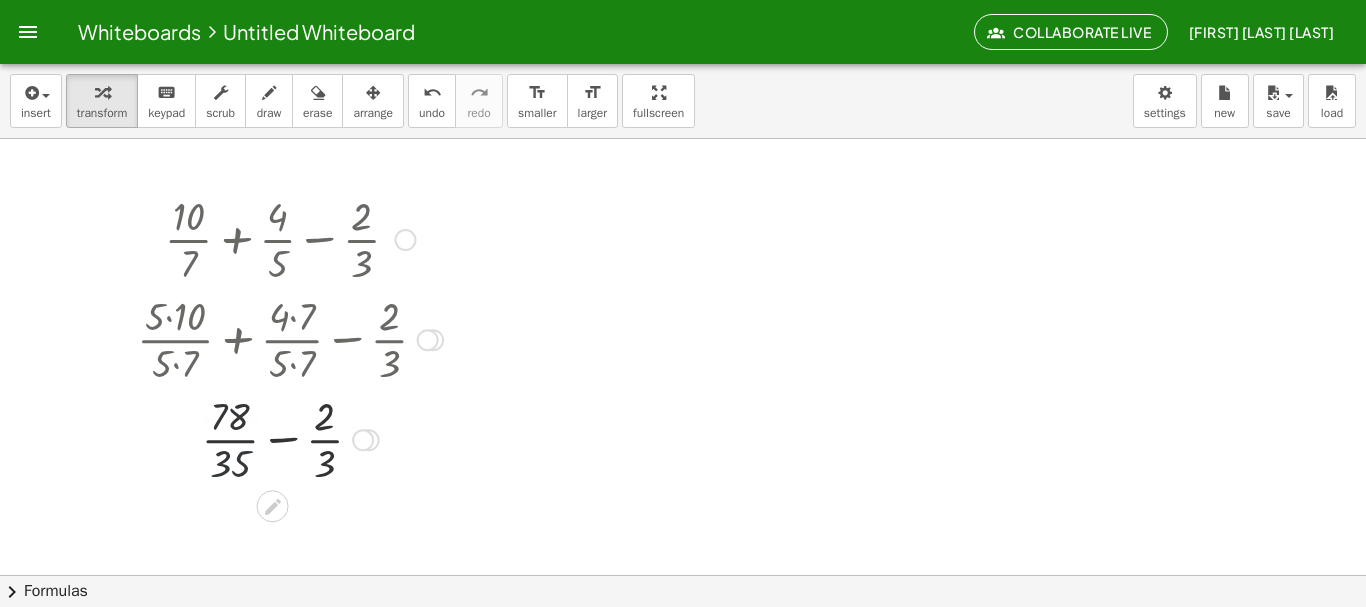 click at bounding box center (290, 438) 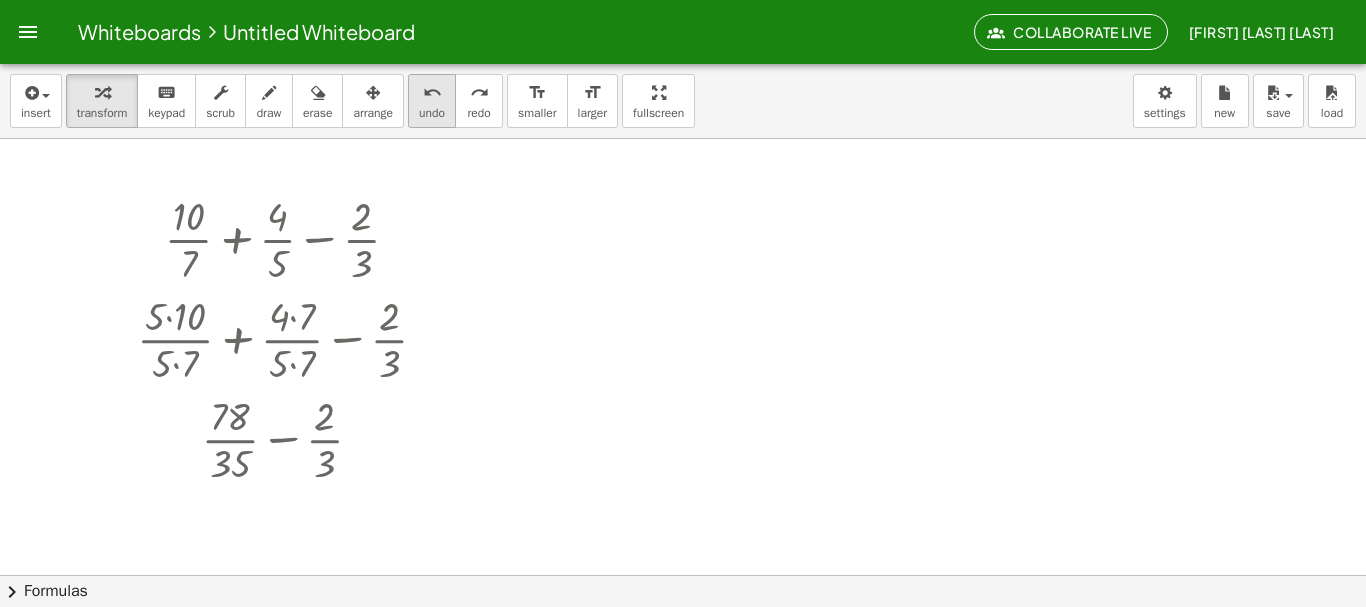 click on "undo" at bounding box center (432, 93) 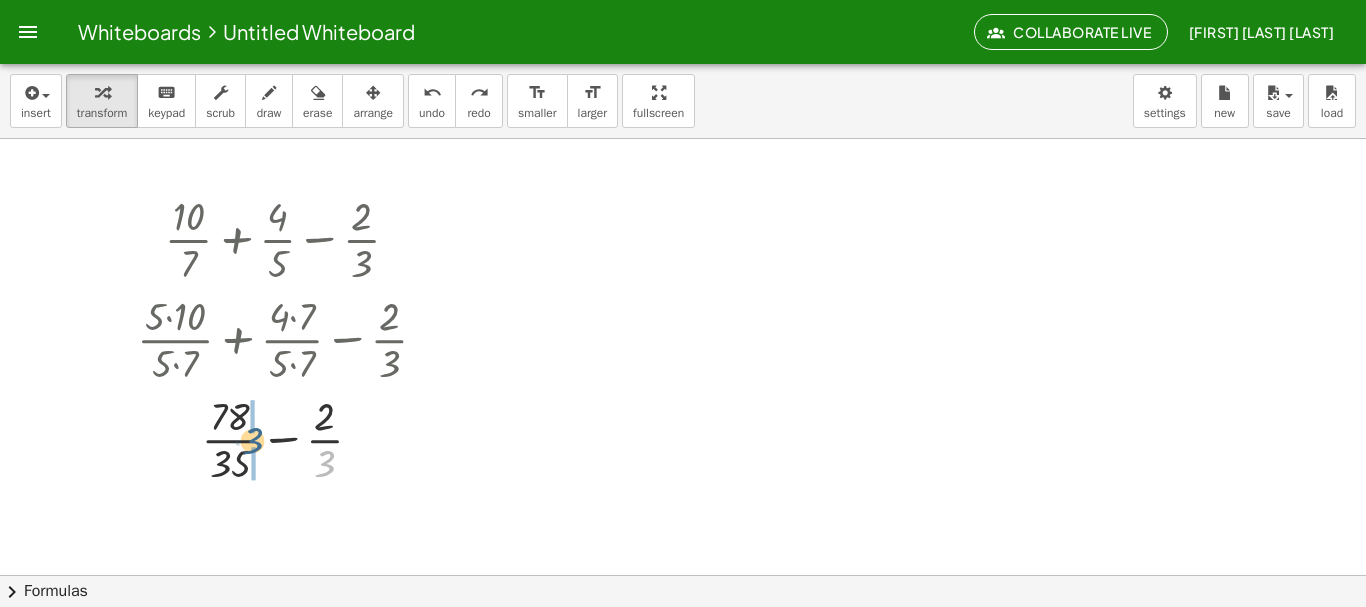 drag, startPoint x: 324, startPoint y: 458, endPoint x: 236, endPoint y: 423, distance: 94.7048 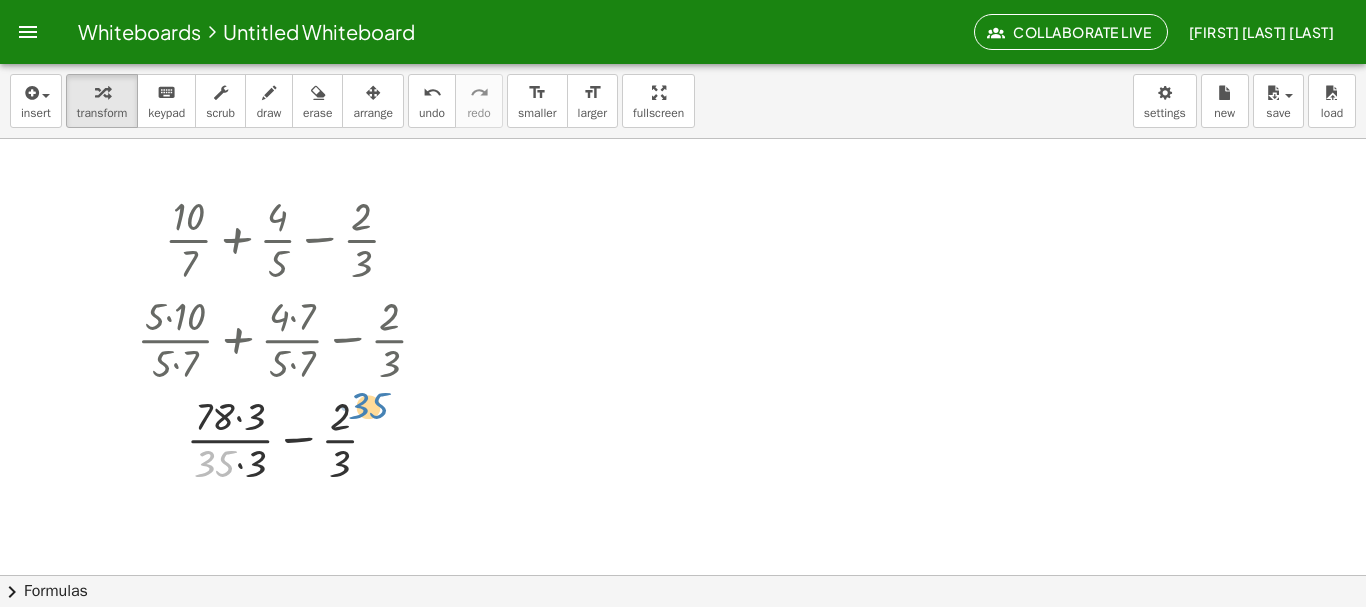 drag, startPoint x: 215, startPoint y: 459, endPoint x: 366, endPoint y: 409, distance: 159.06288 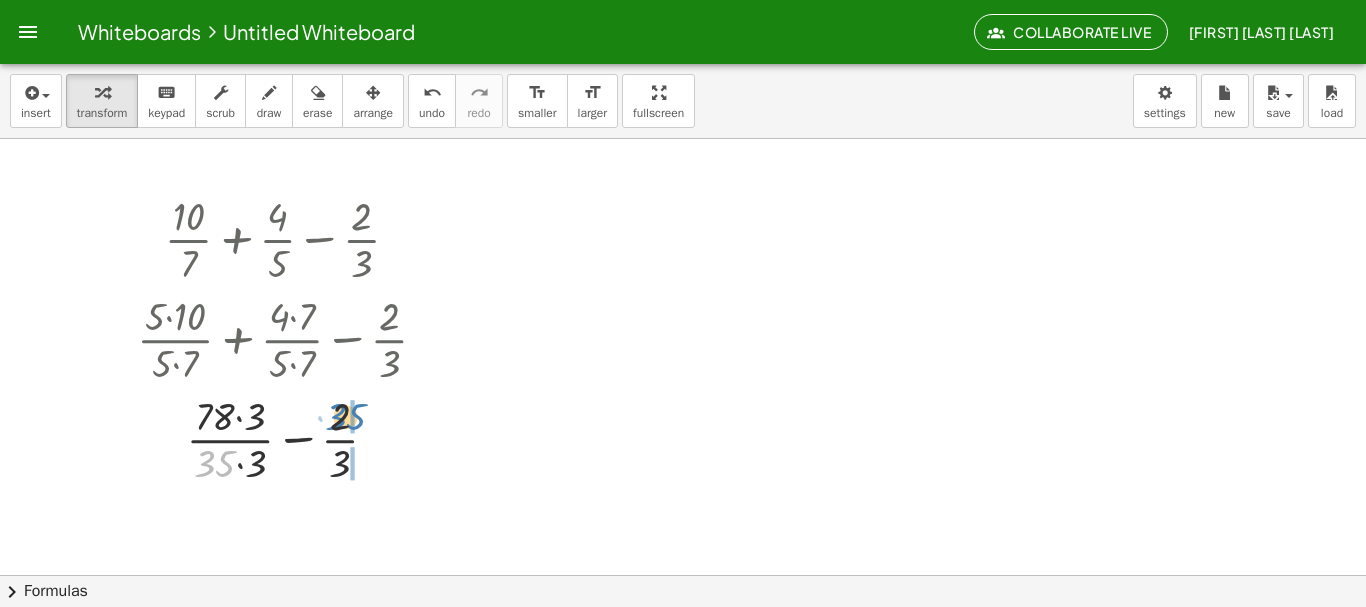 drag, startPoint x: 218, startPoint y: 465, endPoint x: 348, endPoint y: 418, distance: 138.2353 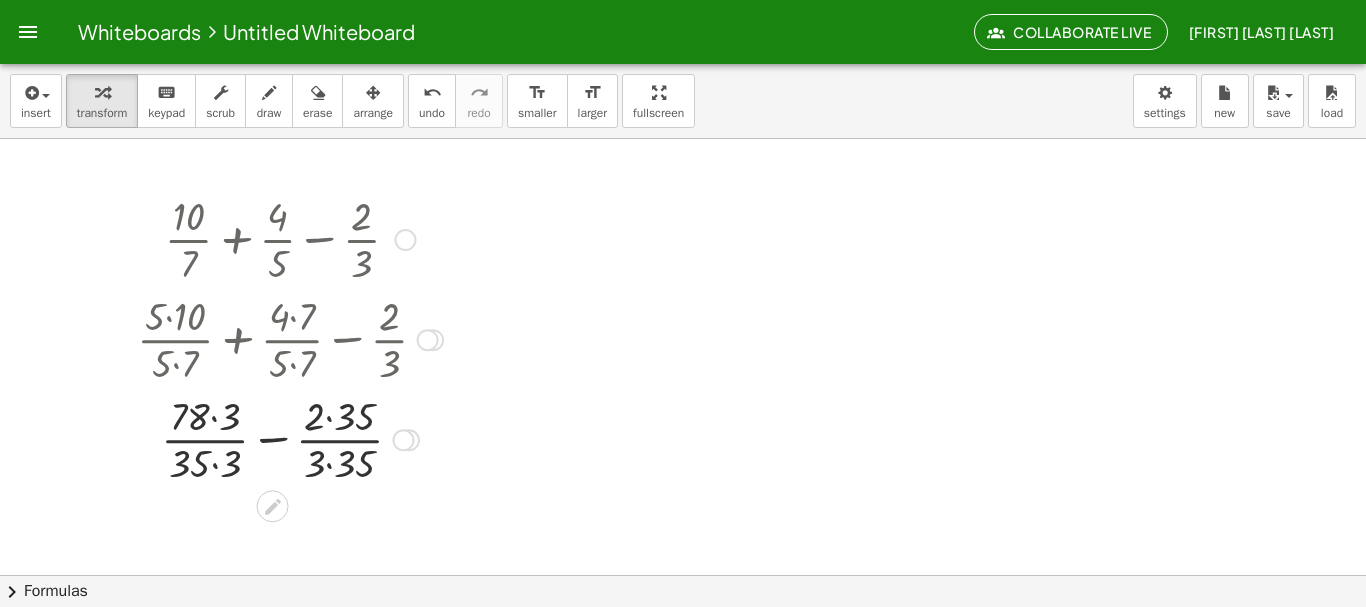 click at bounding box center [290, 438] 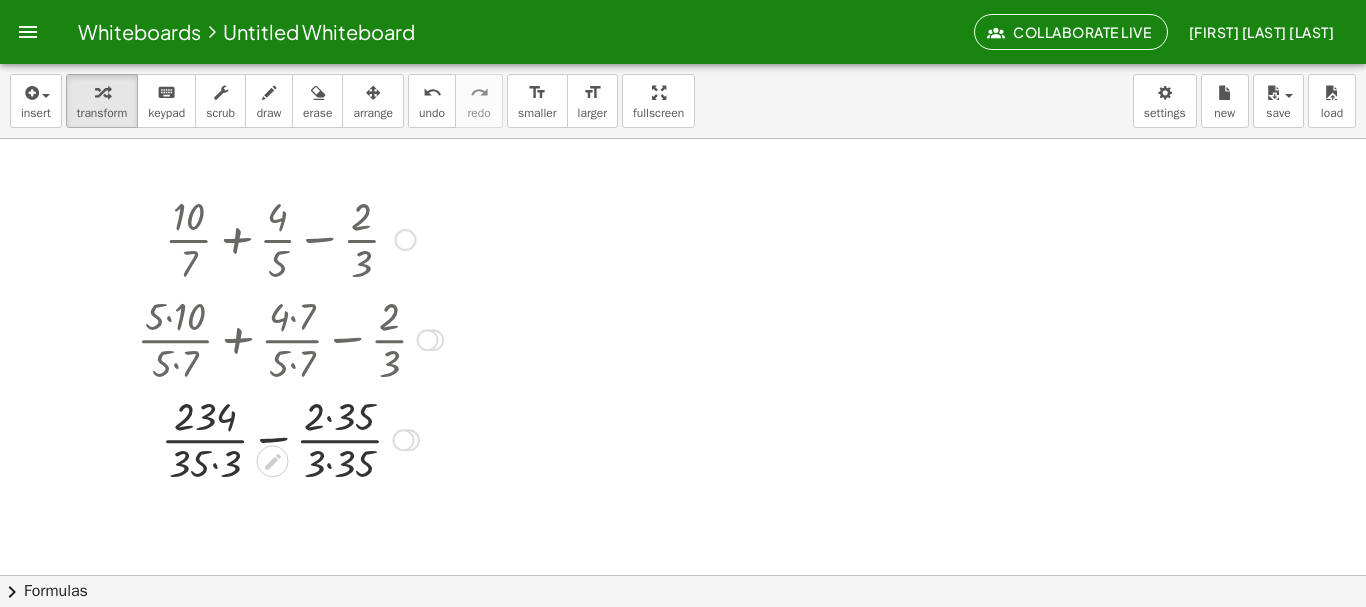 click at bounding box center [290, 438] 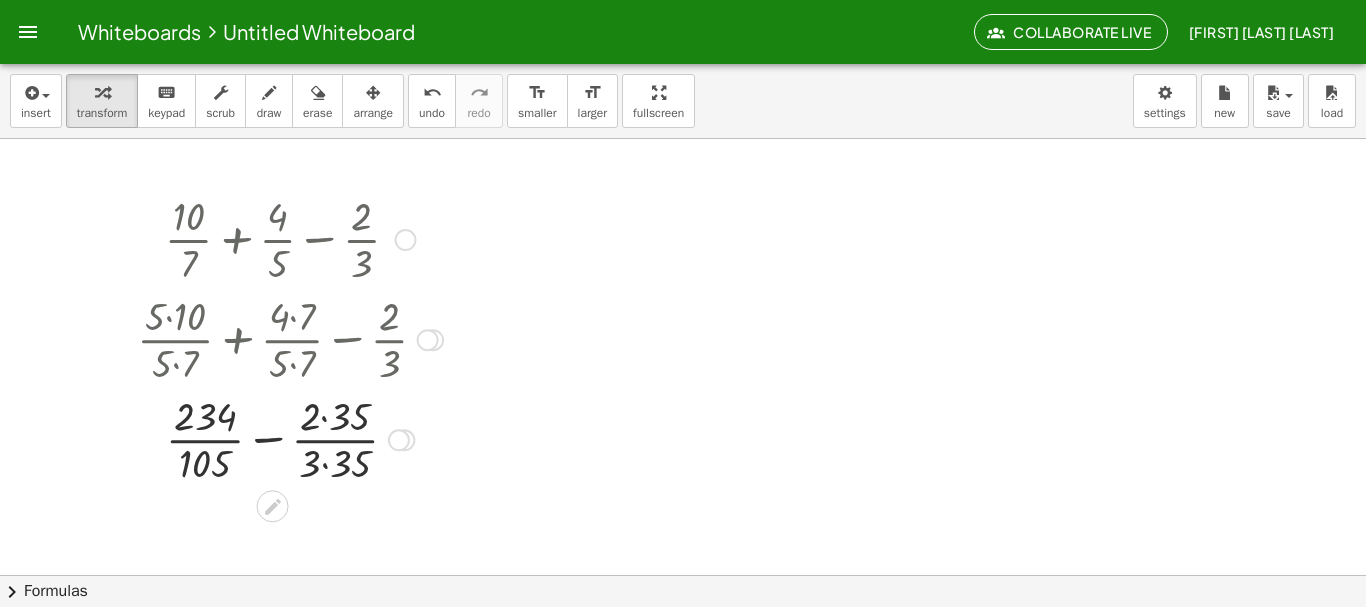 click at bounding box center (290, 438) 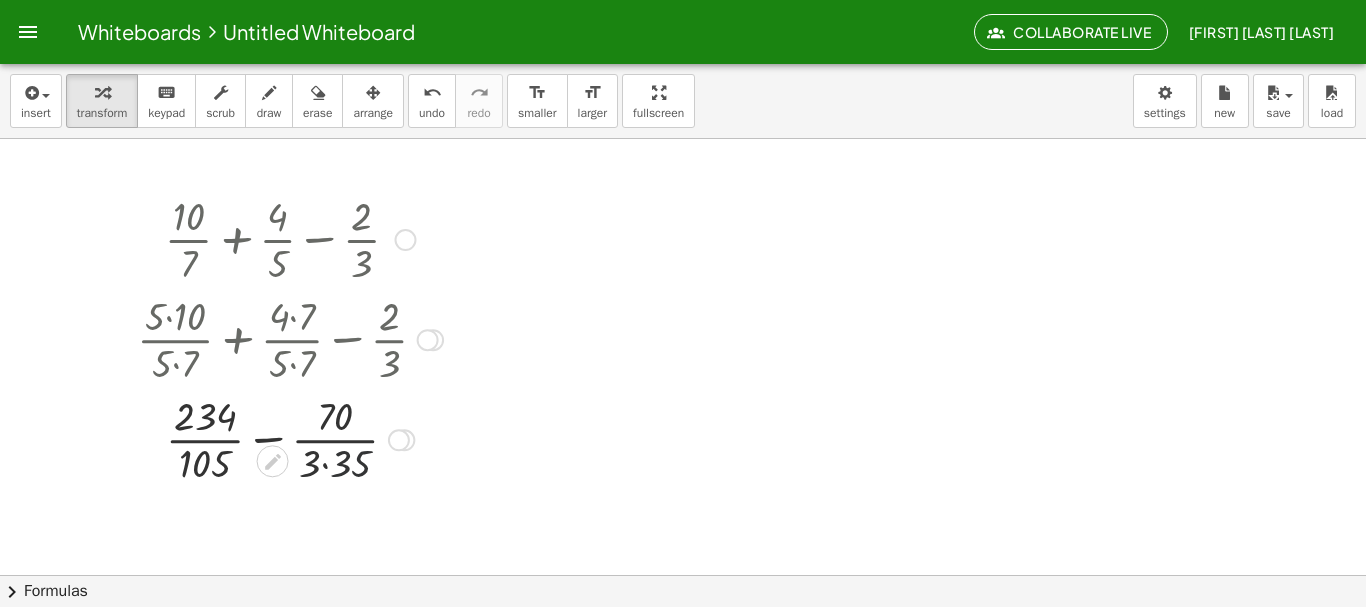 click at bounding box center (290, 438) 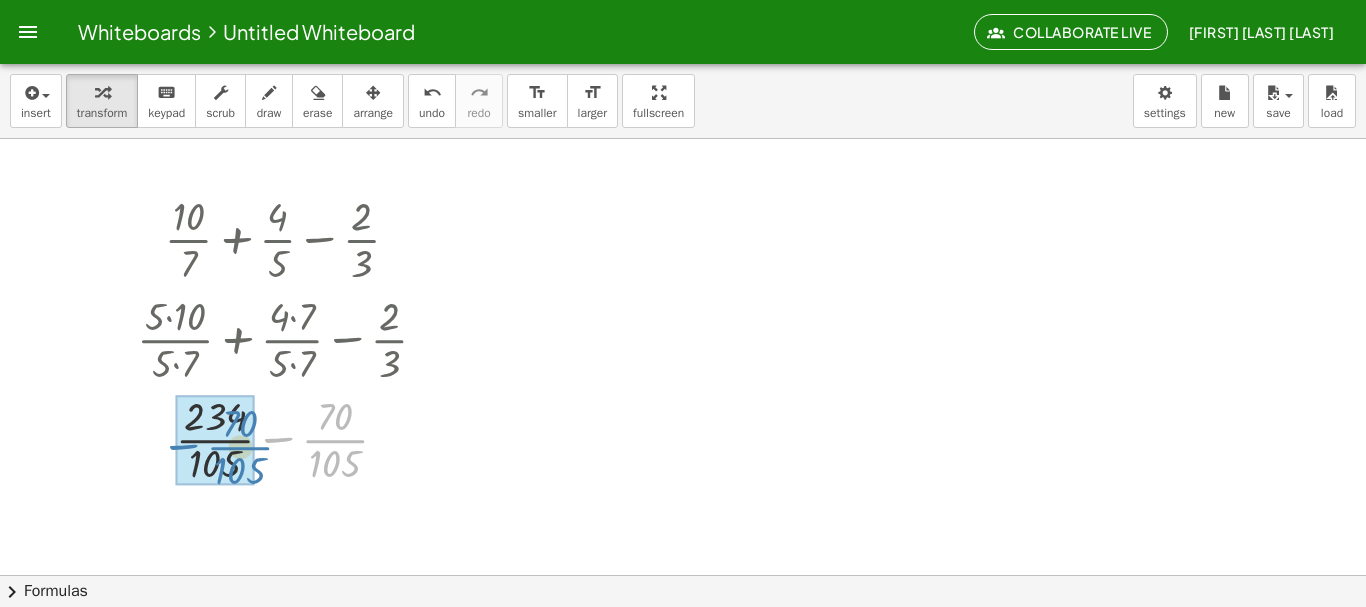 drag, startPoint x: 340, startPoint y: 437, endPoint x: 235, endPoint y: 443, distance: 105.17129 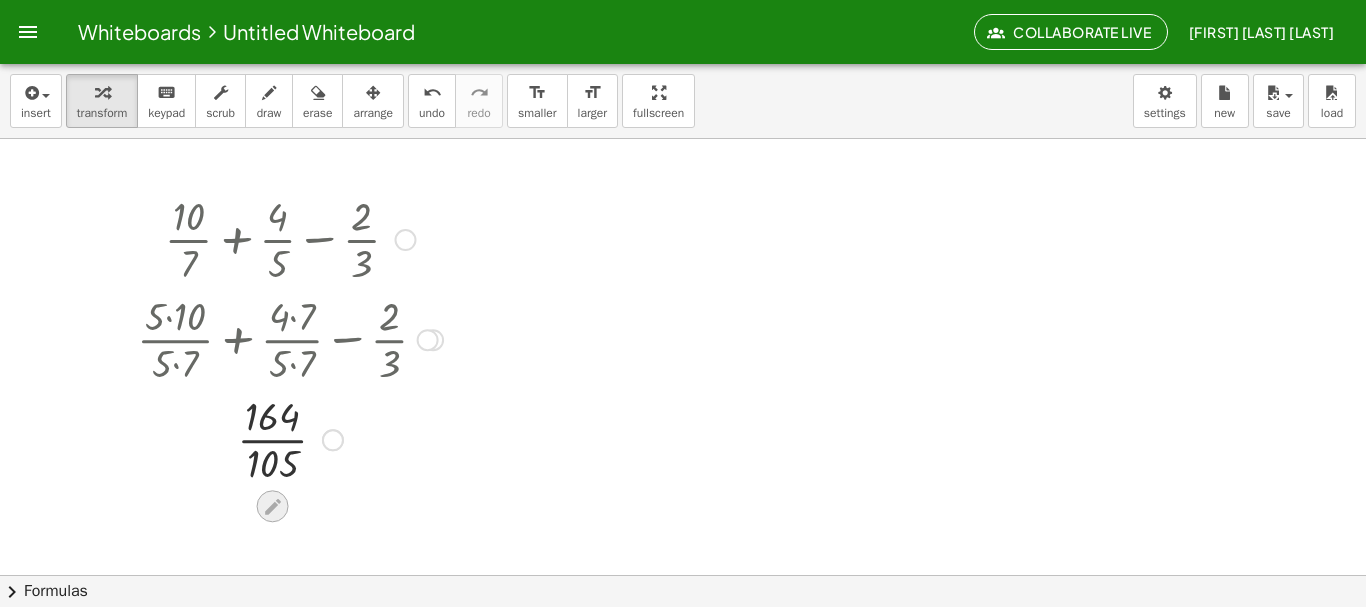 click 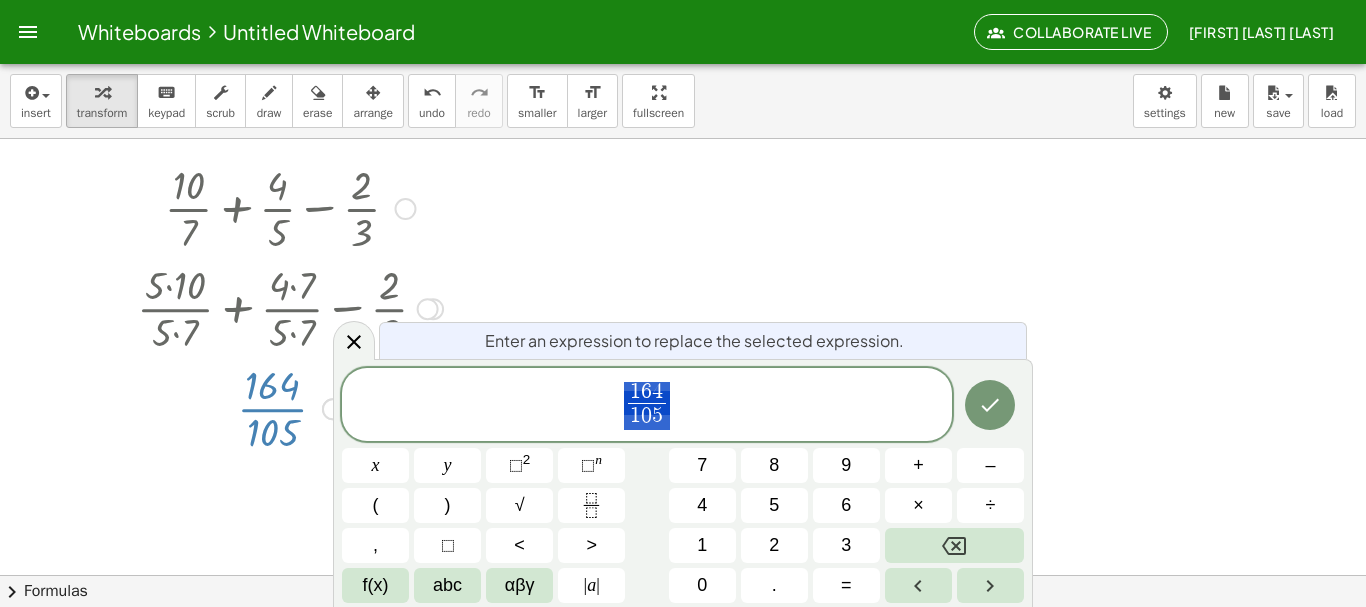 scroll, scrollTop: 34, scrollLeft: 0, axis: vertical 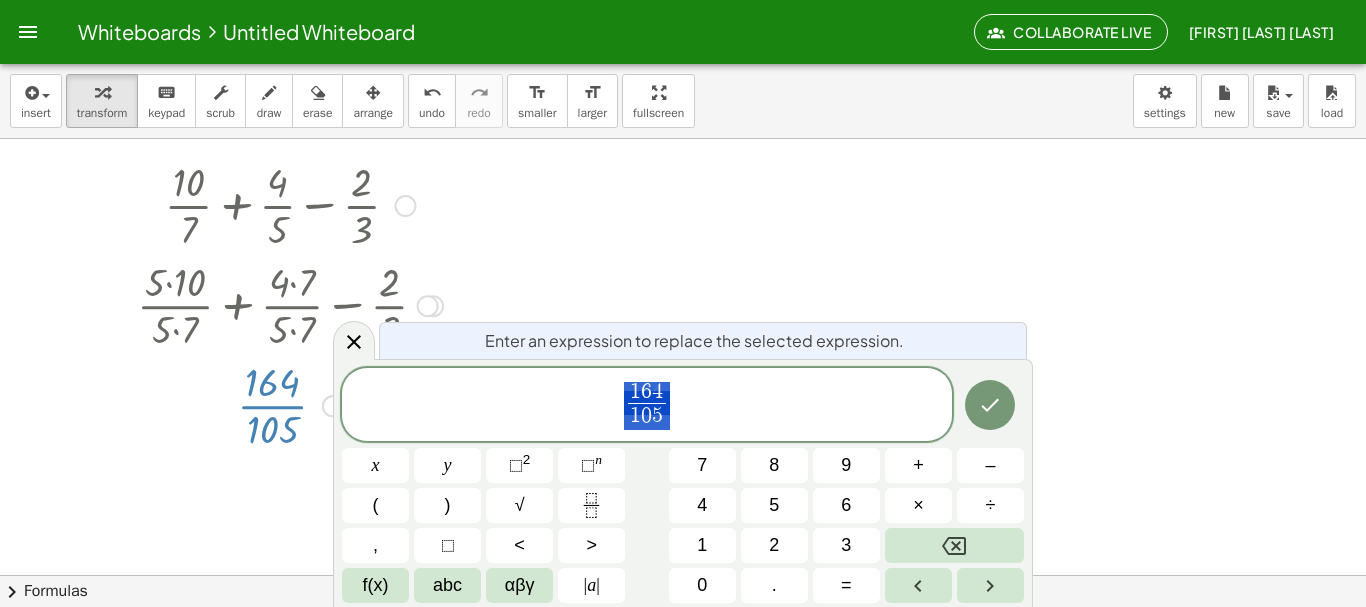 click at bounding box center [683, 605] 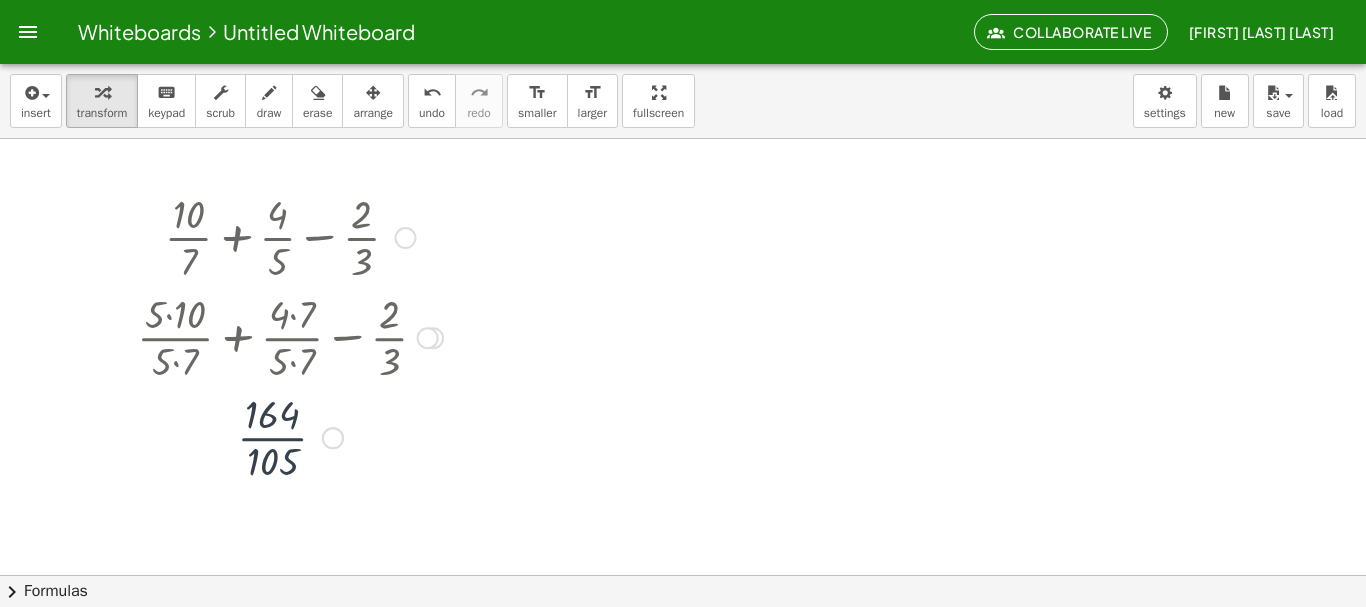 scroll, scrollTop: 0, scrollLeft: 0, axis: both 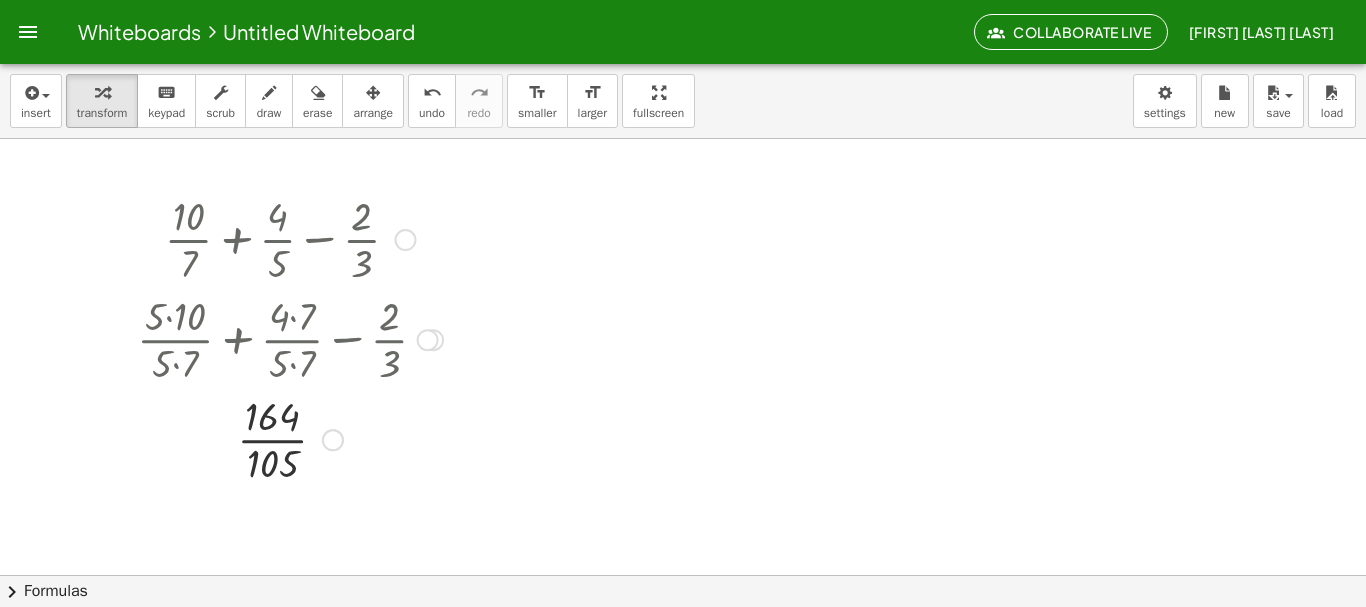 click at bounding box center [290, 438] 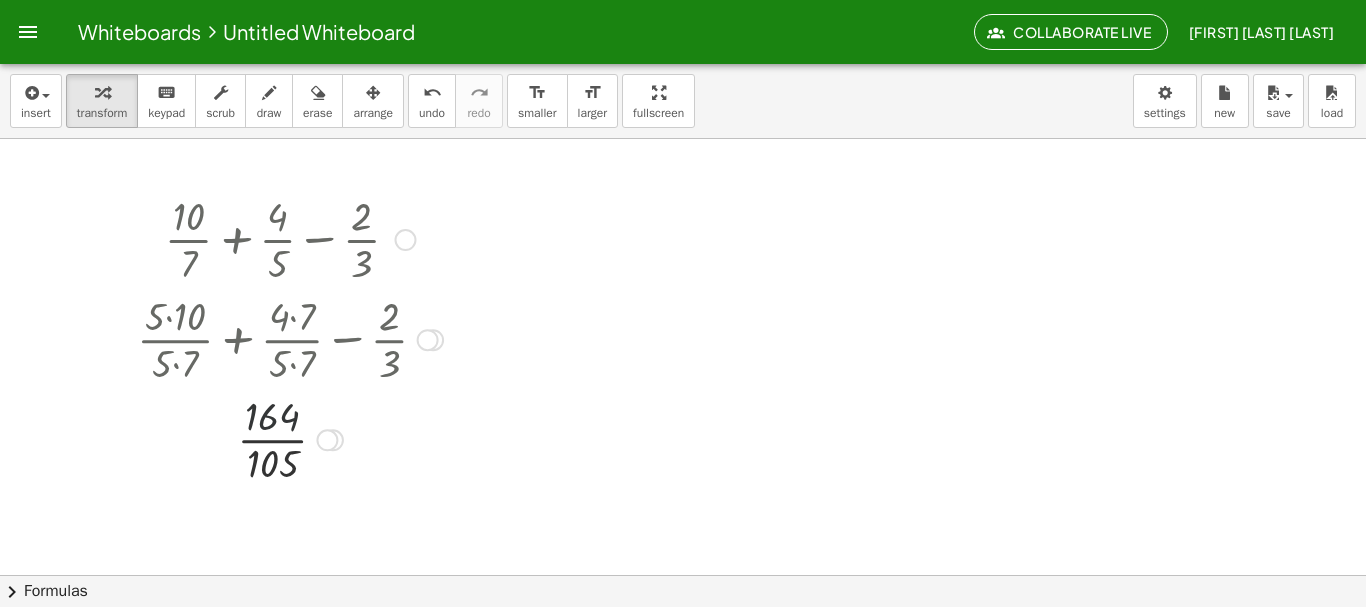click at bounding box center [290, 438] 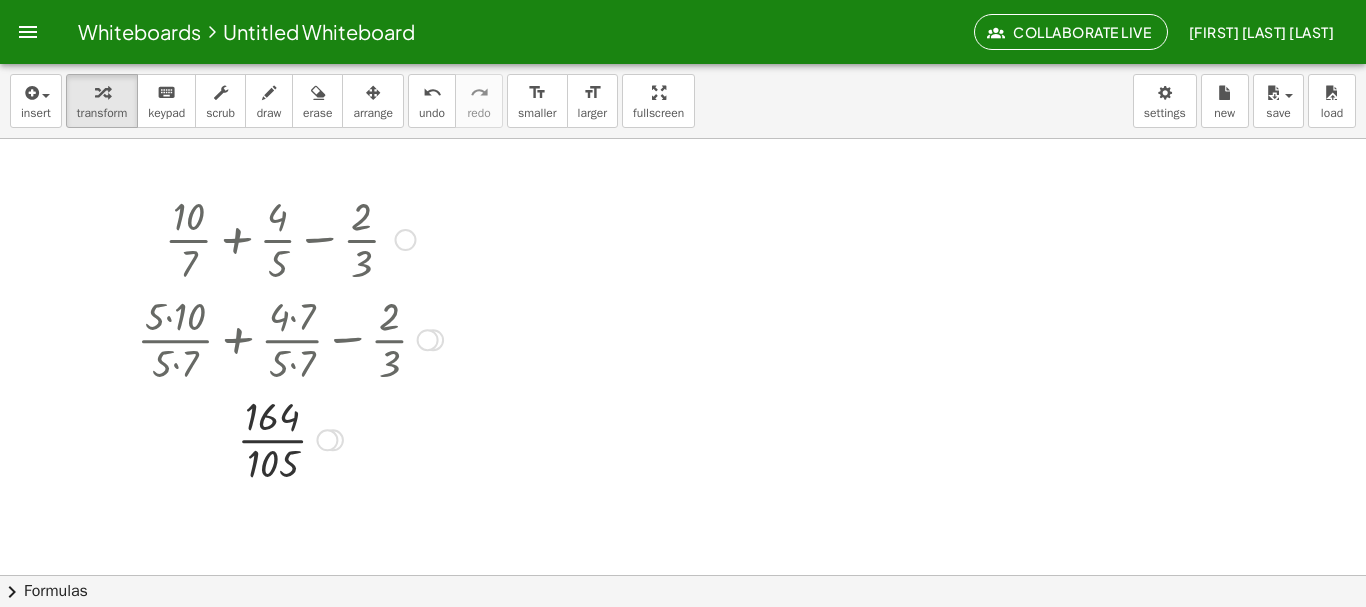 click at bounding box center [327, 440] 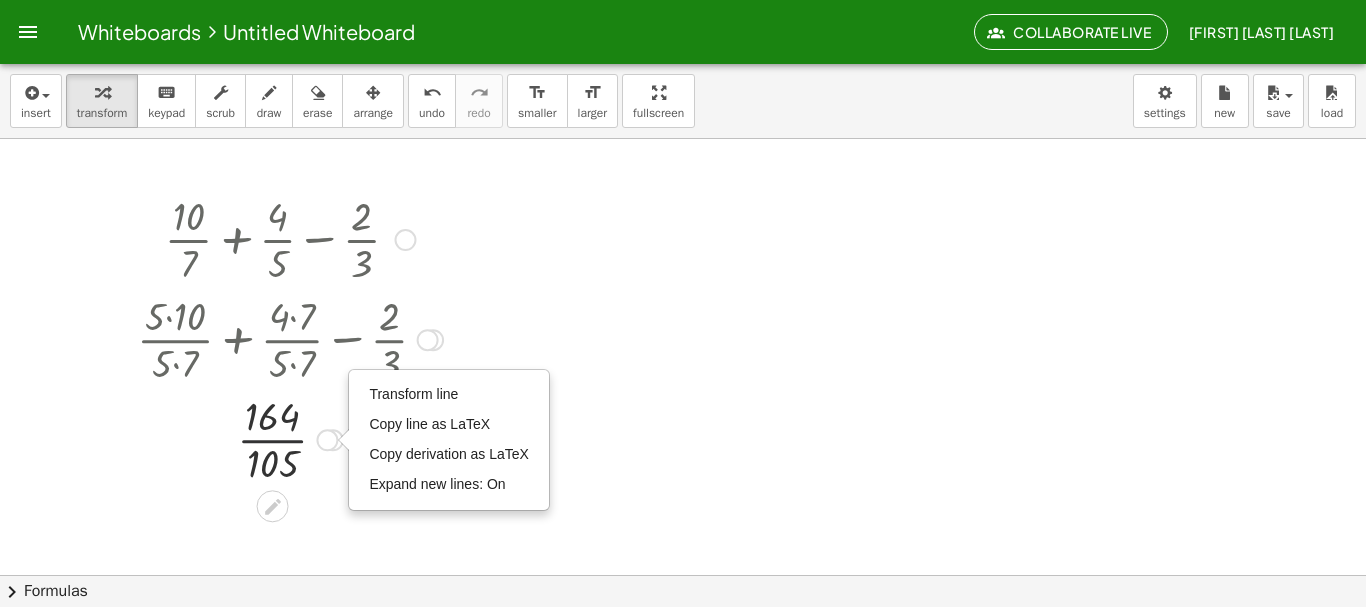 click at bounding box center [290, 438] 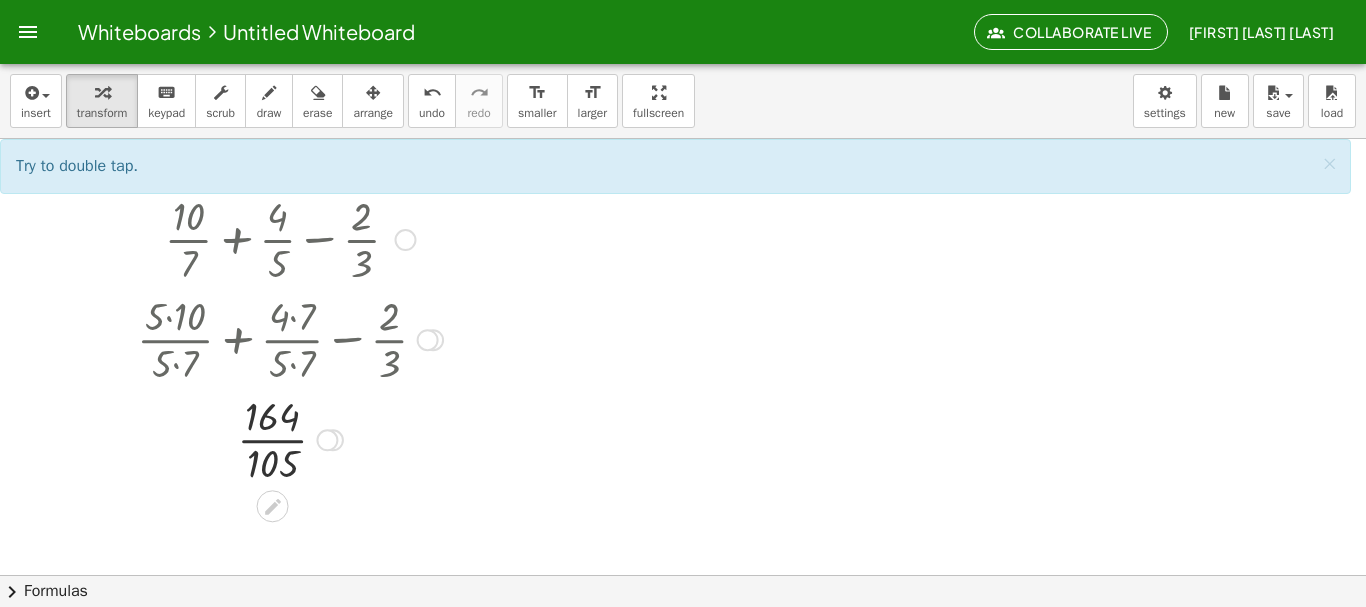 click at bounding box center [290, 438] 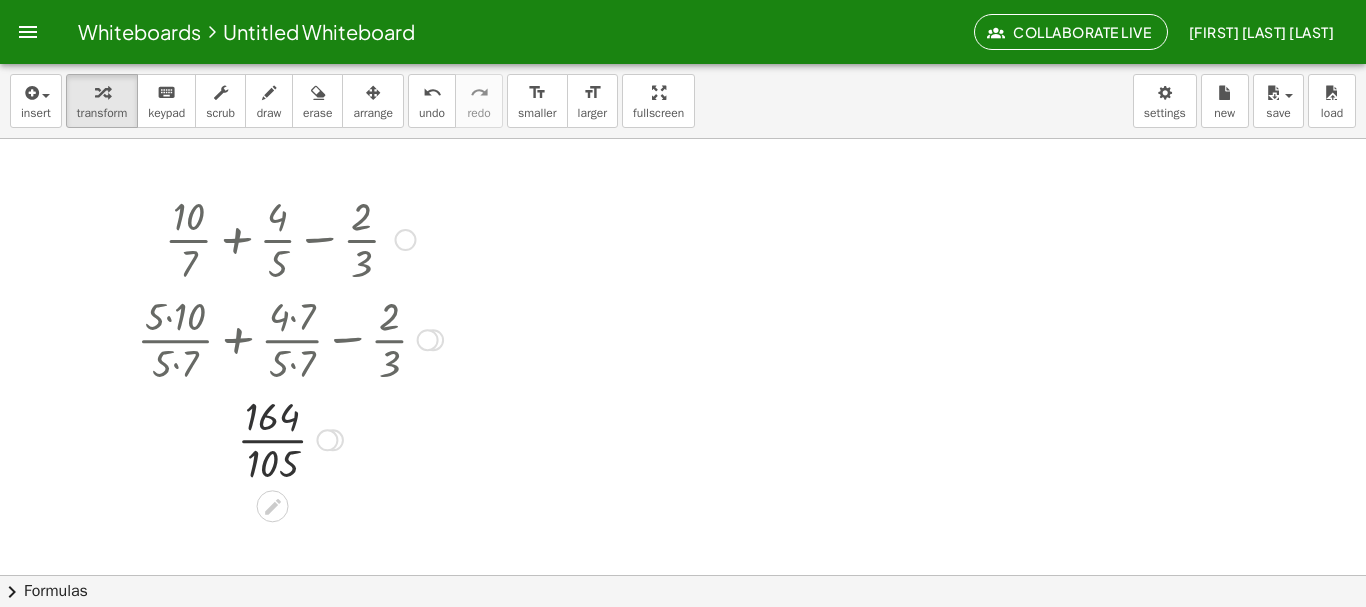click at bounding box center [290, 438] 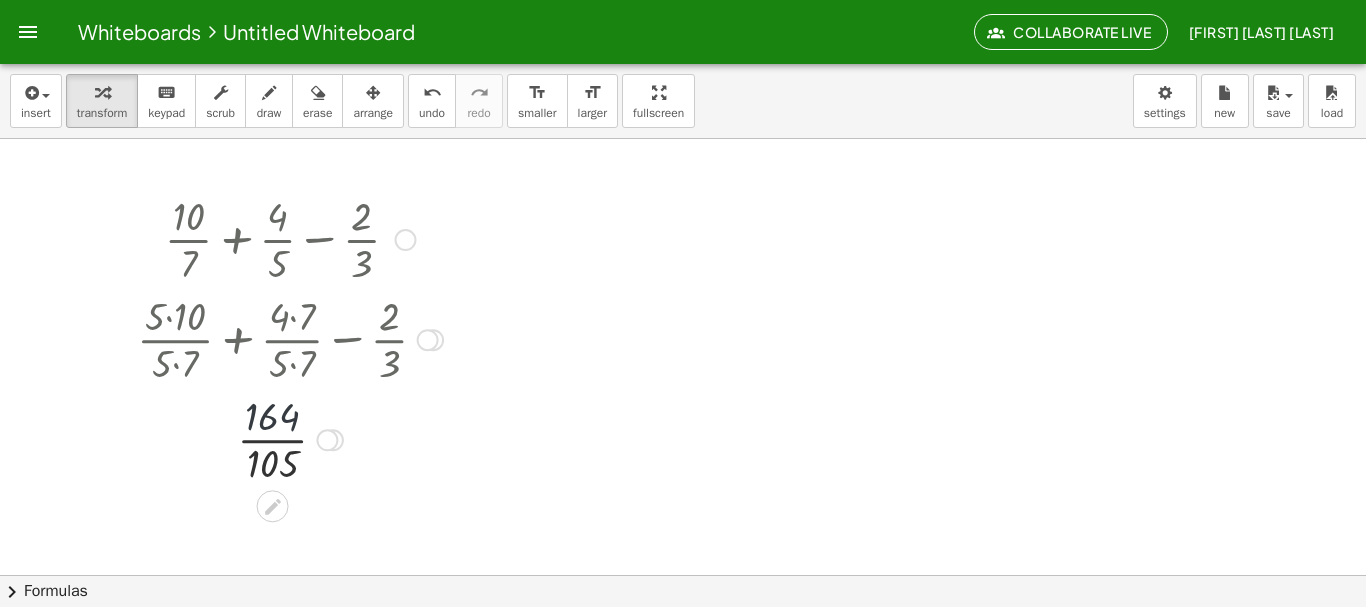 click at bounding box center [290, 438] 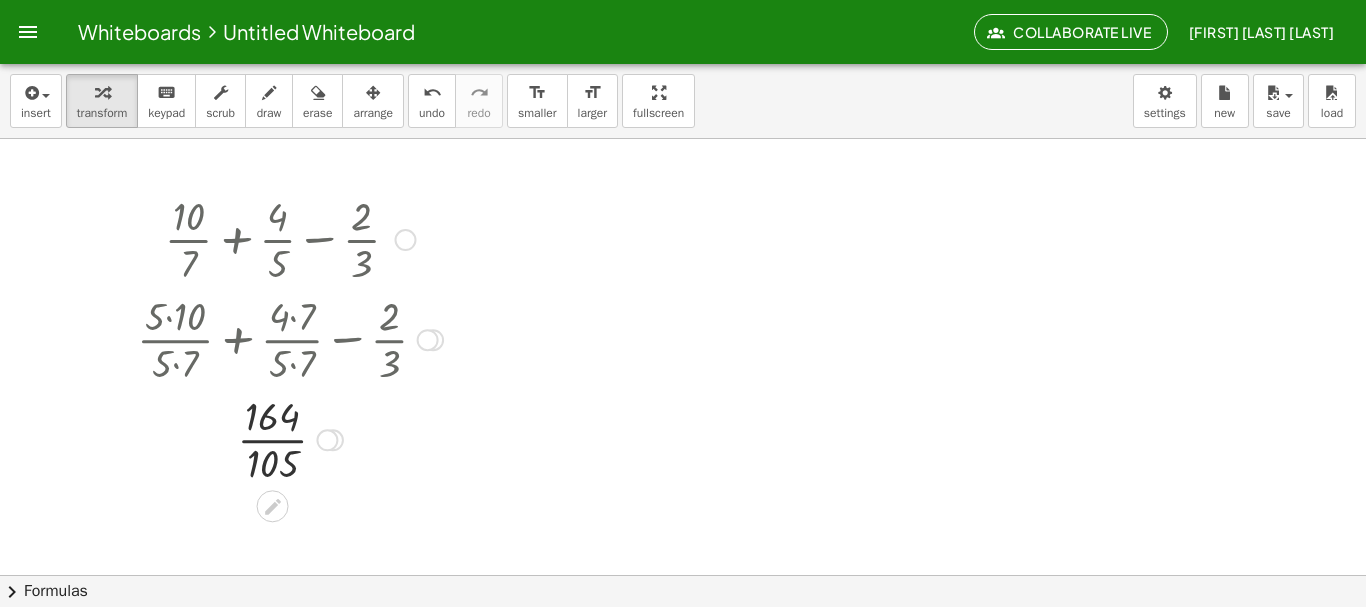 click at bounding box center [290, 438] 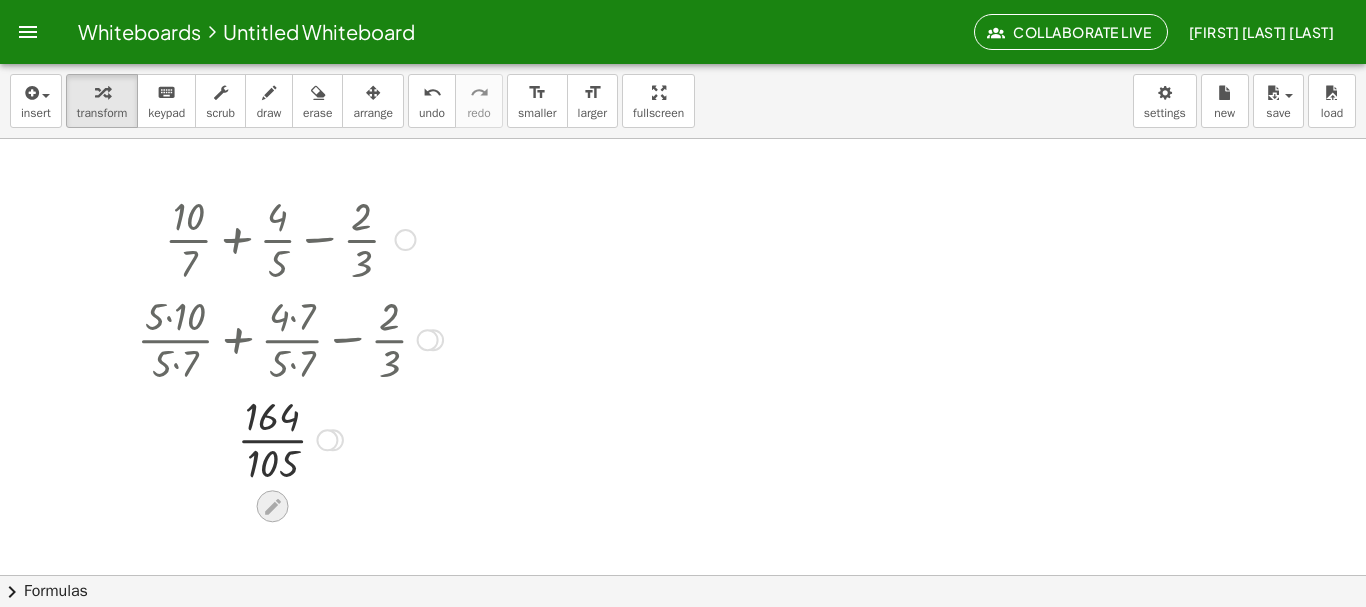 click 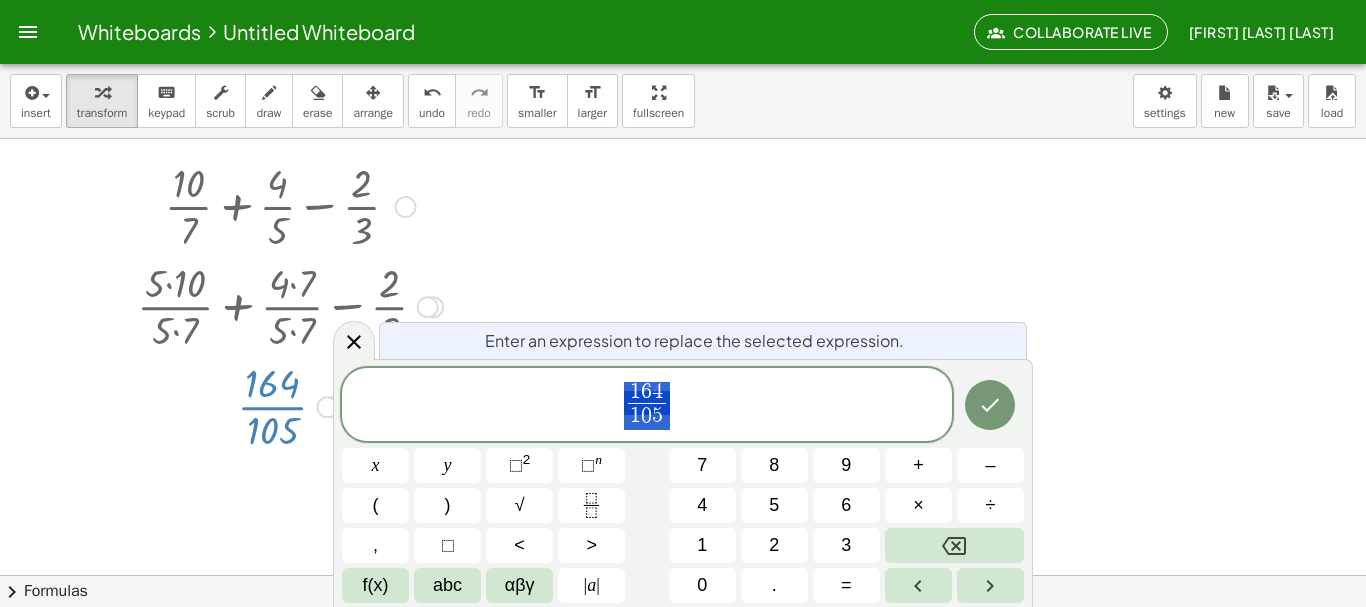 scroll, scrollTop: 34, scrollLeft: 0, axis: vertical 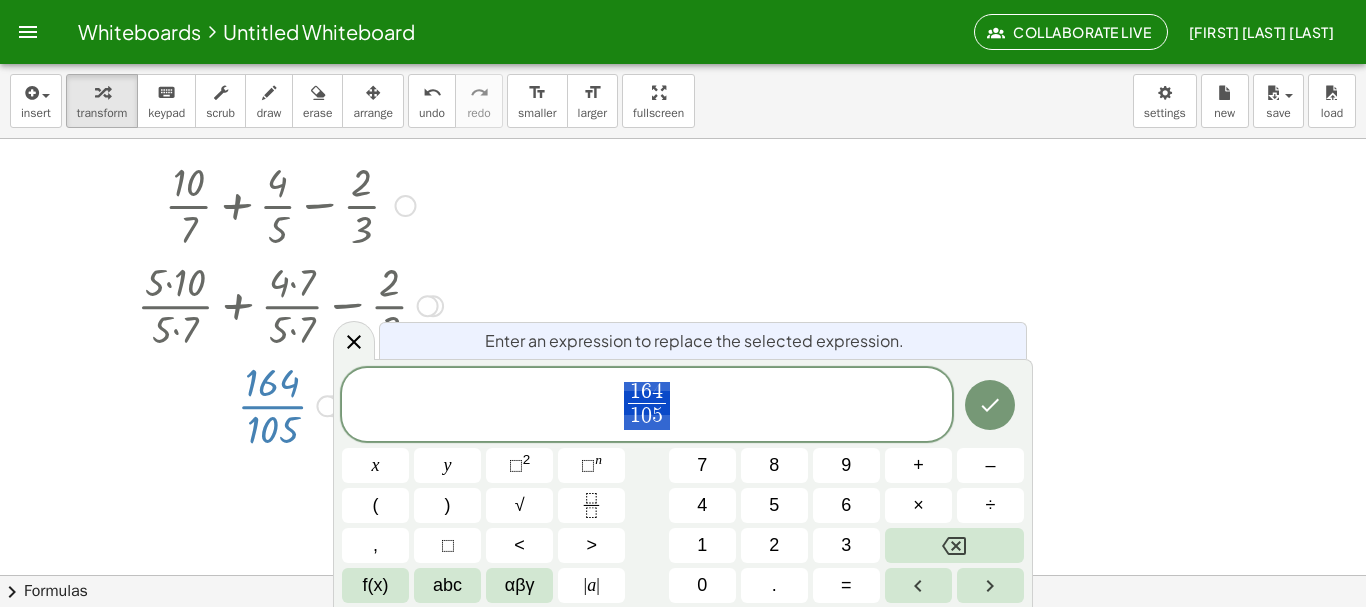 click at bounding box center (683, 605) 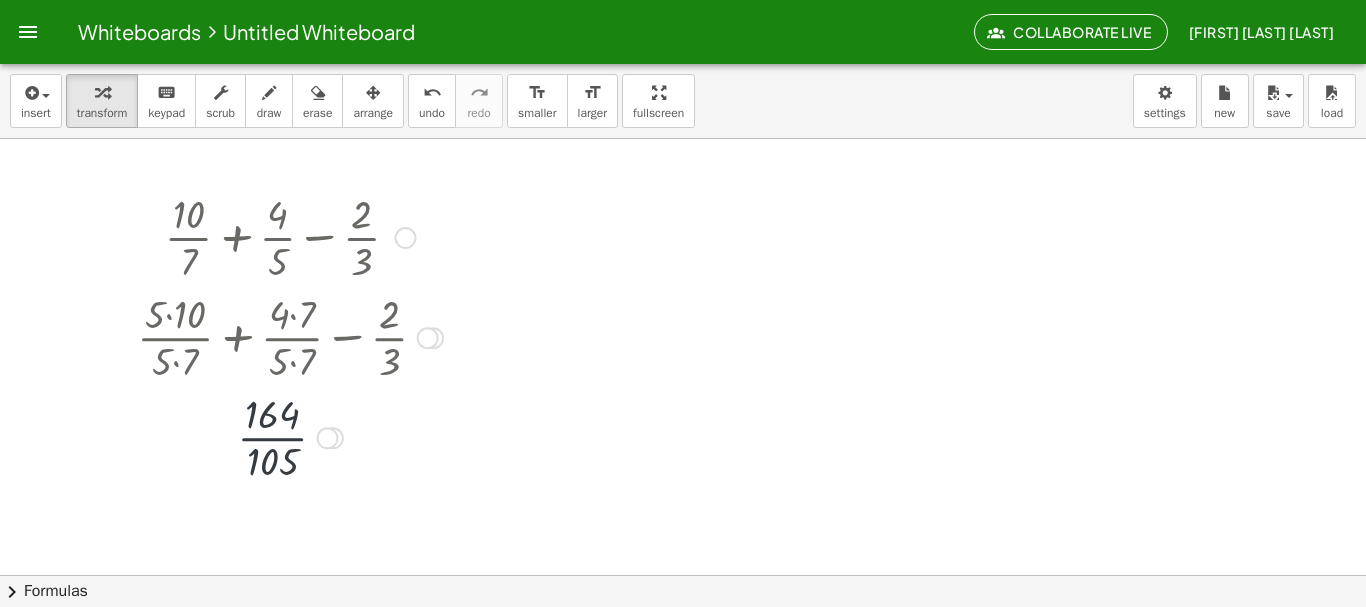 scroll, scrollTop: 0, scrollLeft: 0, axis: both 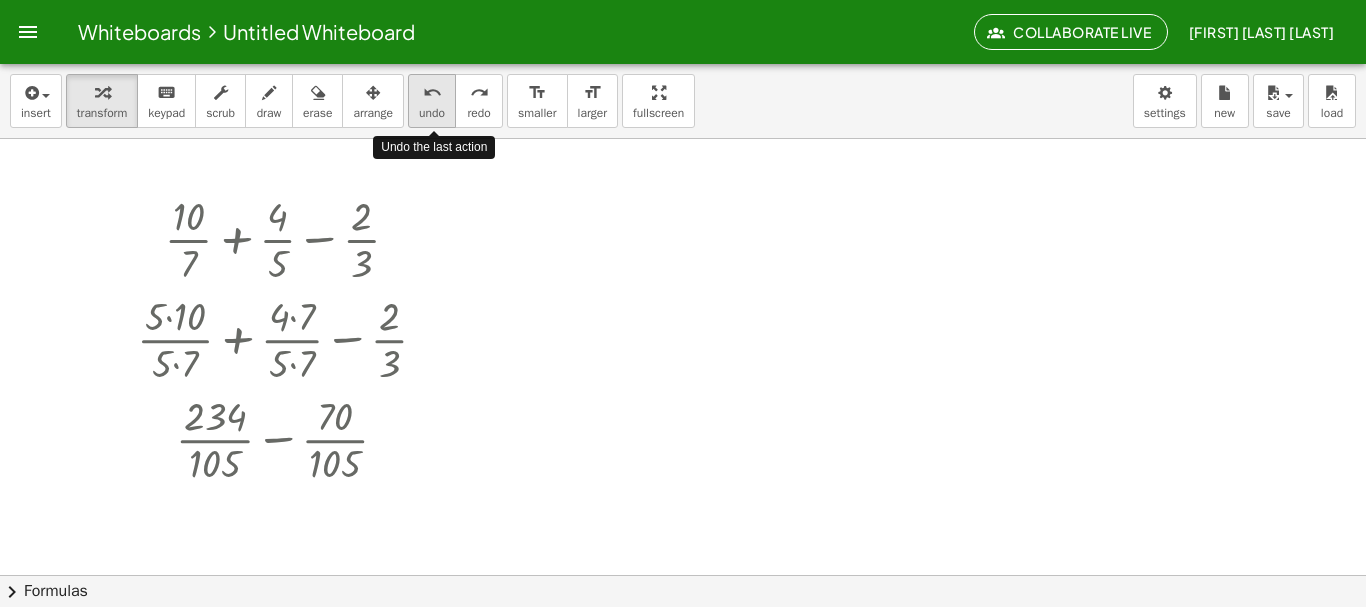 click on "undo" at bounding box center [432, 93] 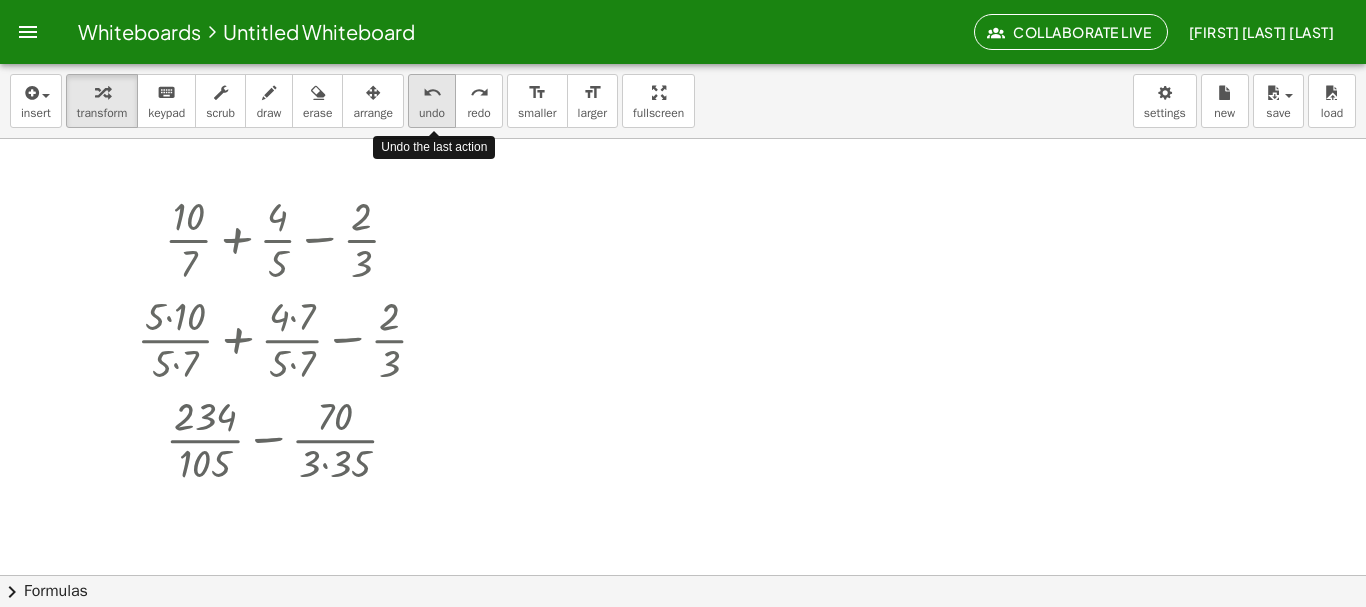 click on "undo" at bounding box center [432, 93] 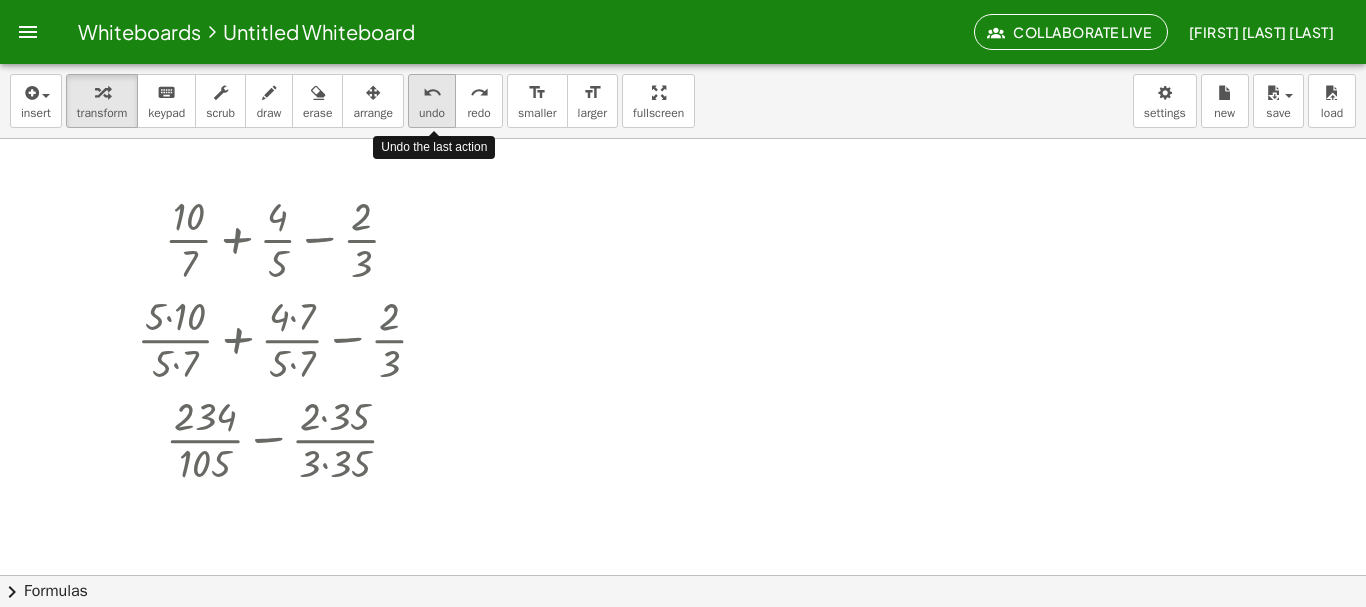 click on "undo" at bounding box center [432, 93] 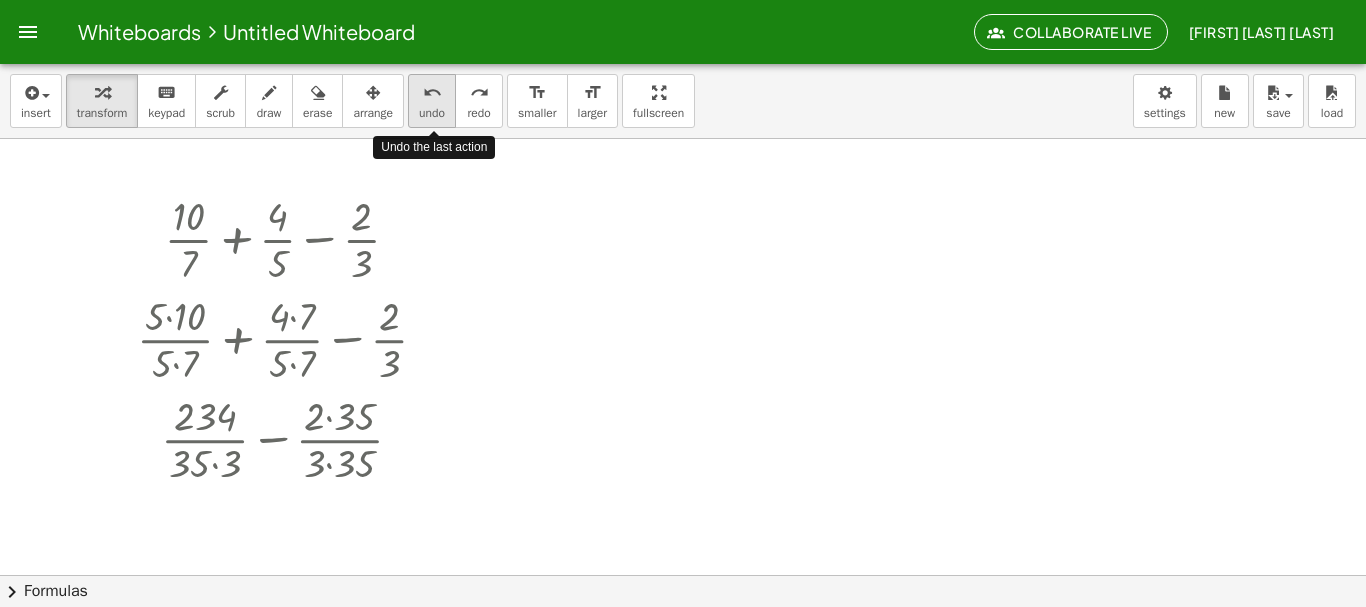 click on "undo" at bounding box center (432, 93) 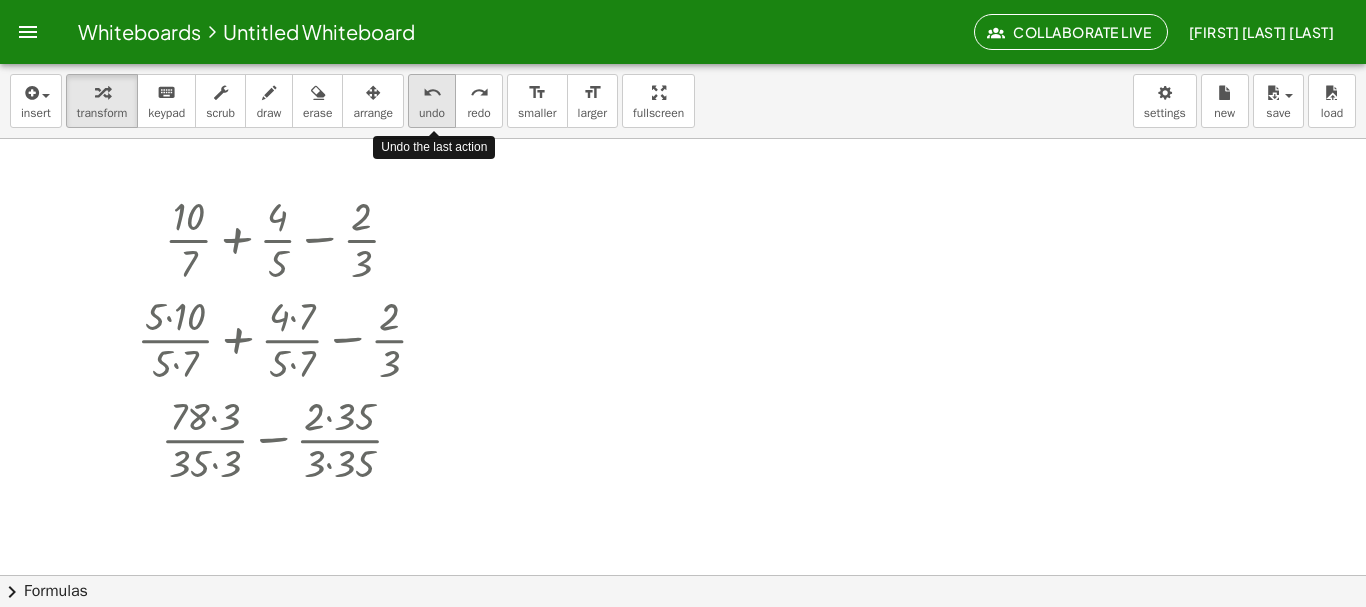 click on "undo" at bounding box center [432, 93] 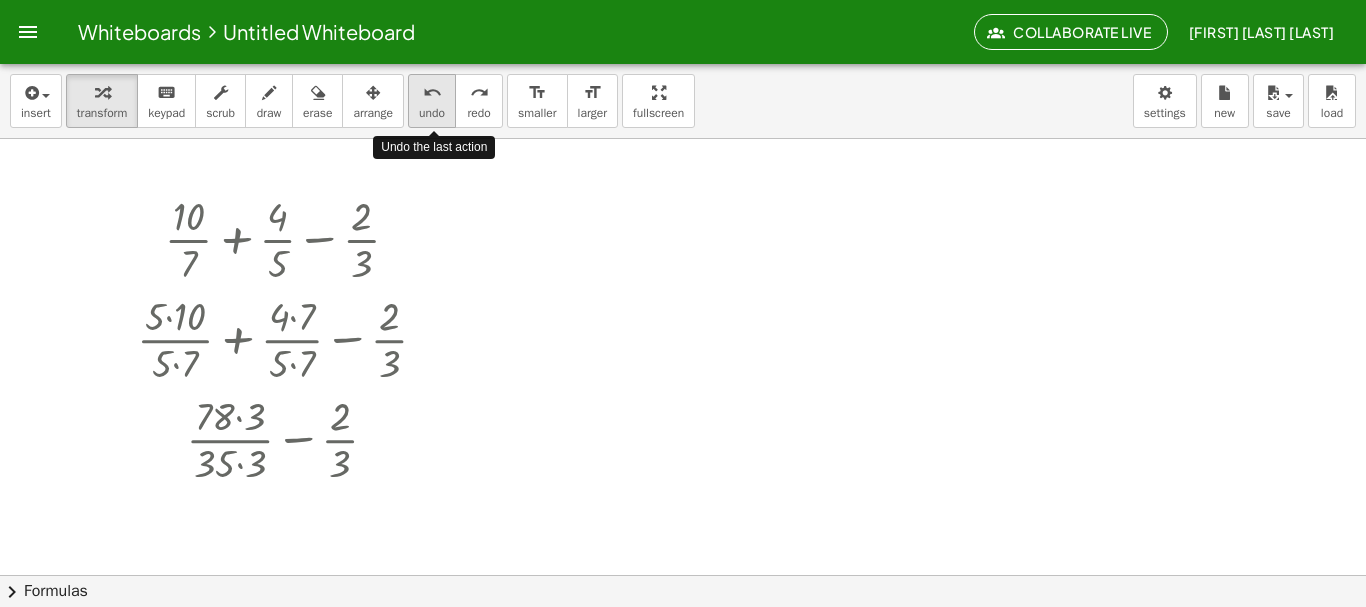 click on "undo" at bounding box center [432, 93] 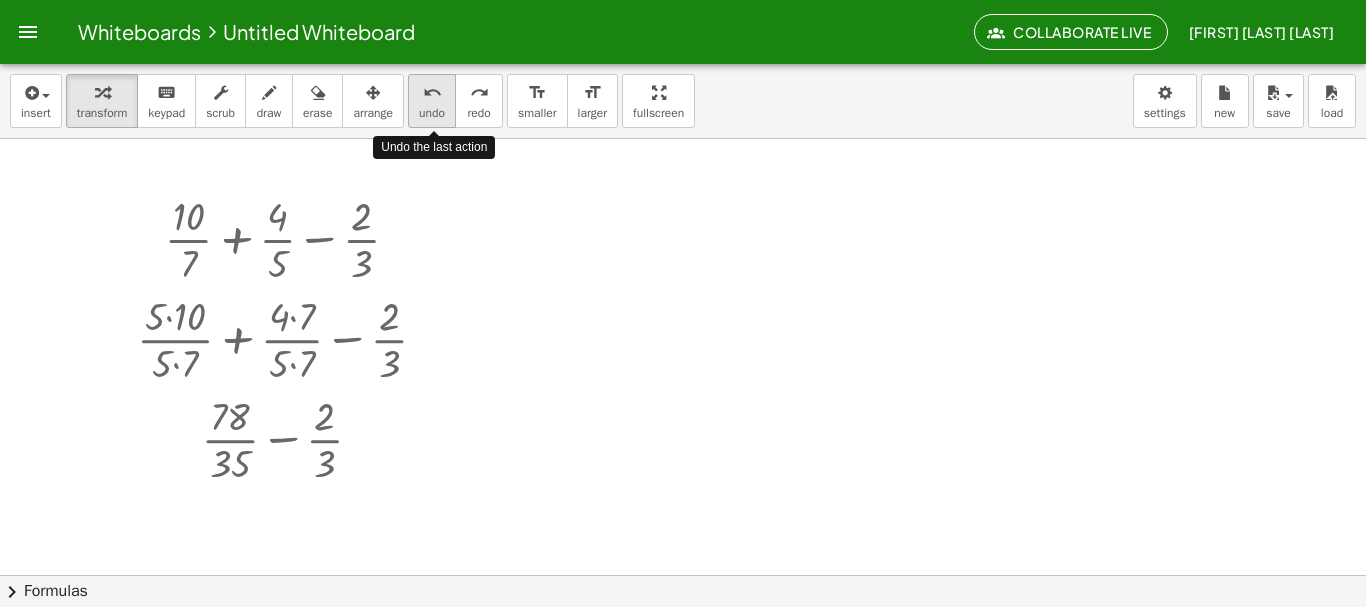 click on "undo" at bounding box center [432, 93] 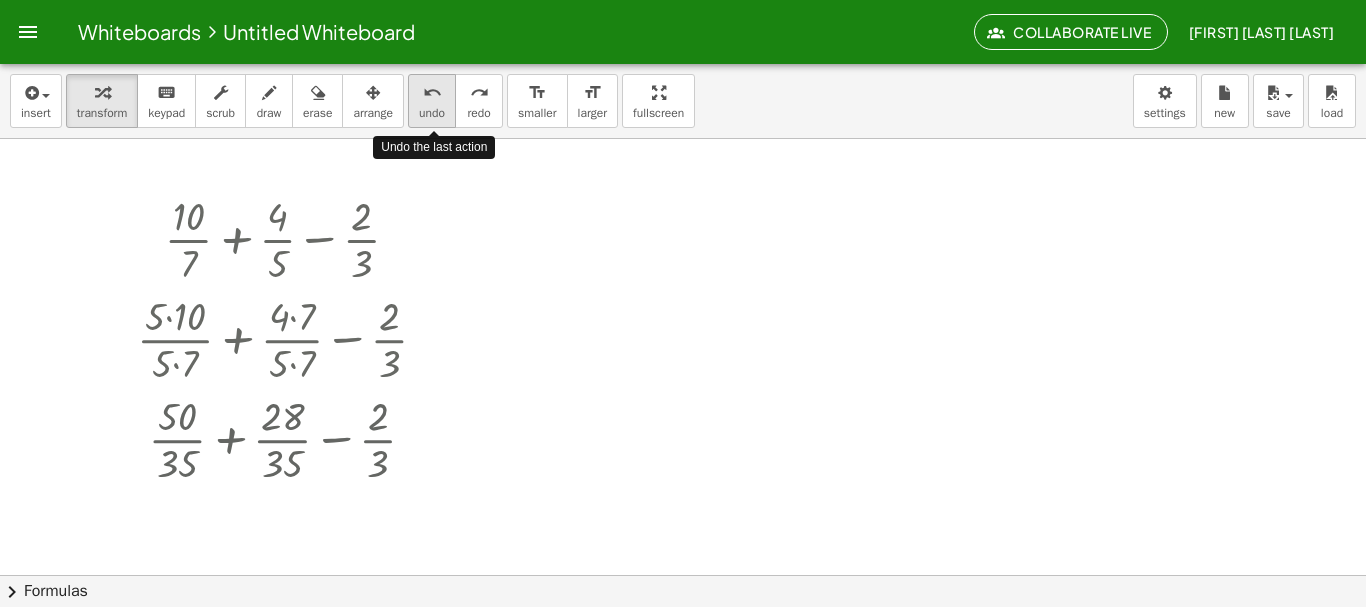click on "undo" at bounding box center (432, 93) 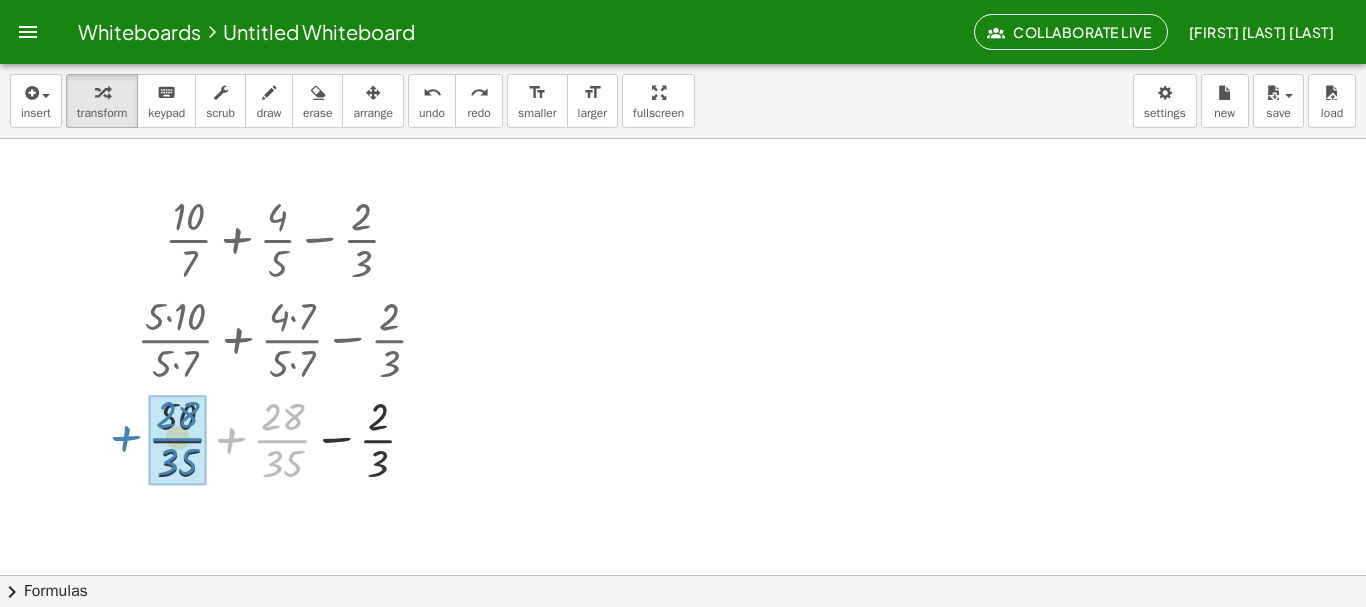 drag, startPoint x: 287, startPoint y: 440, endPoint x: 182, endPoint y: 438, distance: 105.01904 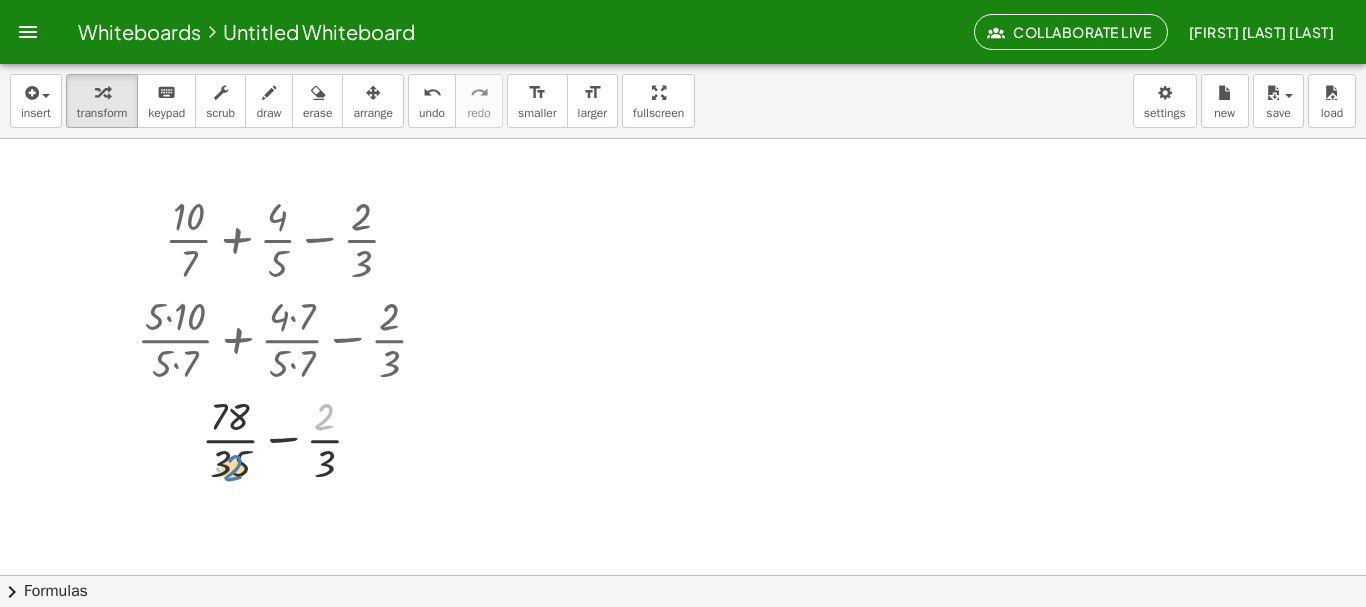 drag, startPoint x: 321, startPoint y: 421, endPoint x: 229, endPoint y: 472, distance: 105.1903 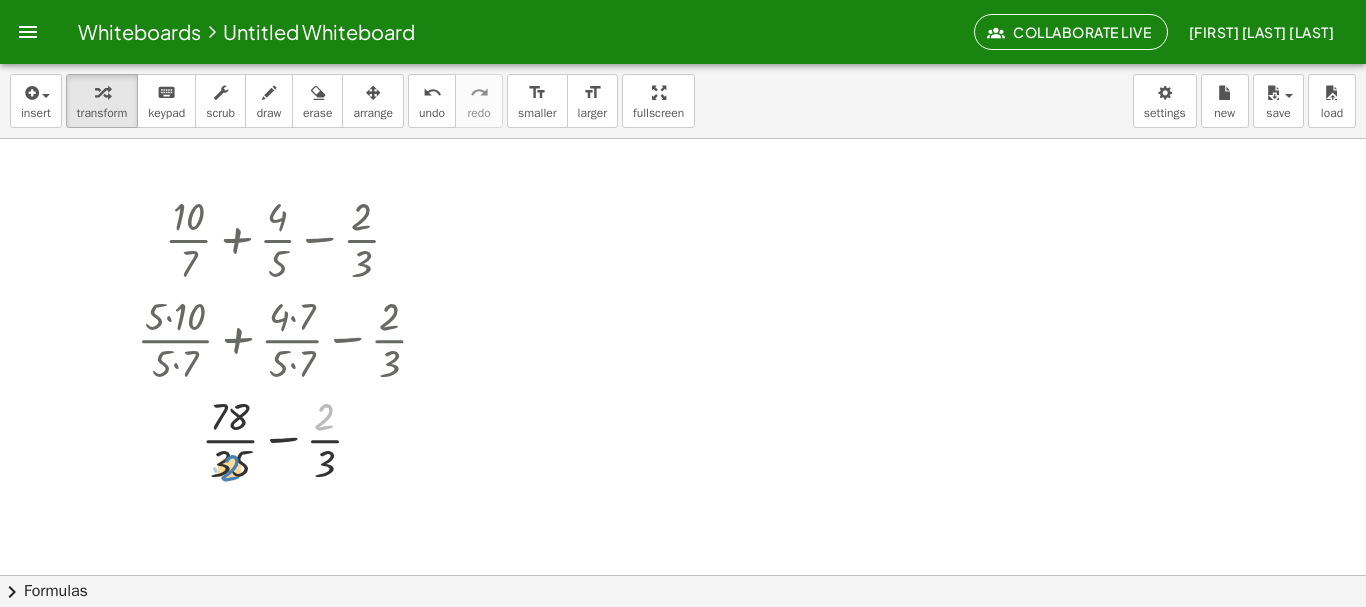 drag, startPoint x: 323, startPoint y: 416, endPoint x: 228, endPoint y: 466, distance: 107.35455 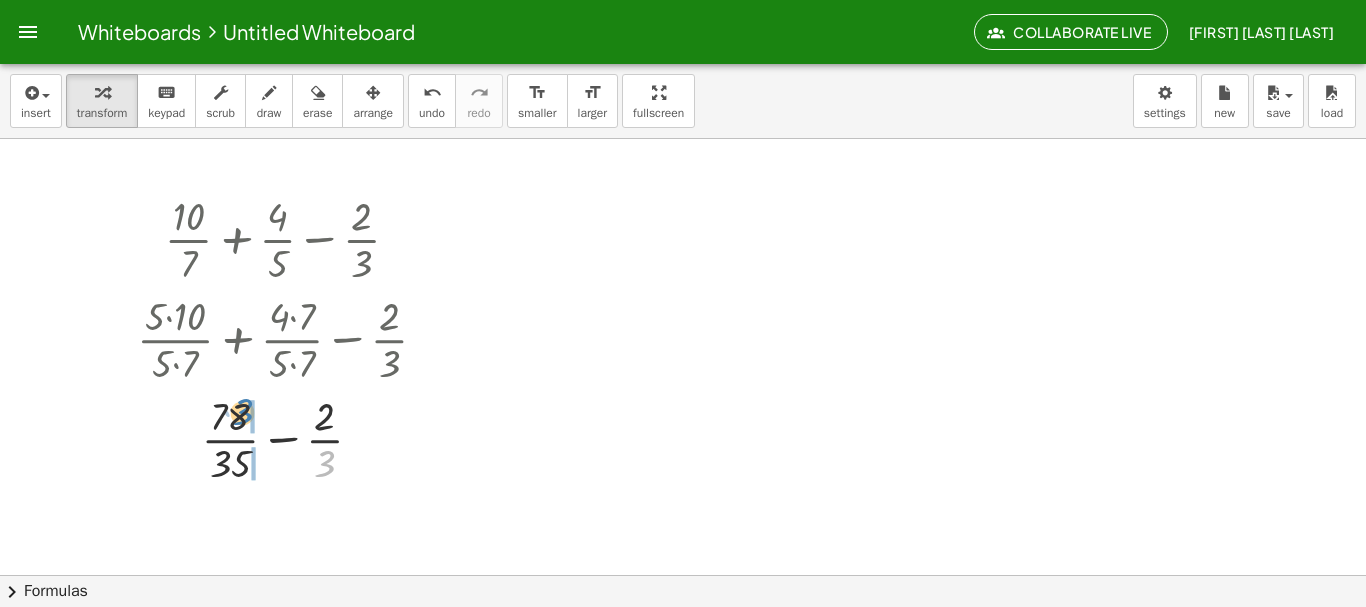 drag, startPoint x: 332, startPoint y: 460, endPoint x: 249, endPoint y: 406, distance: 99.0202 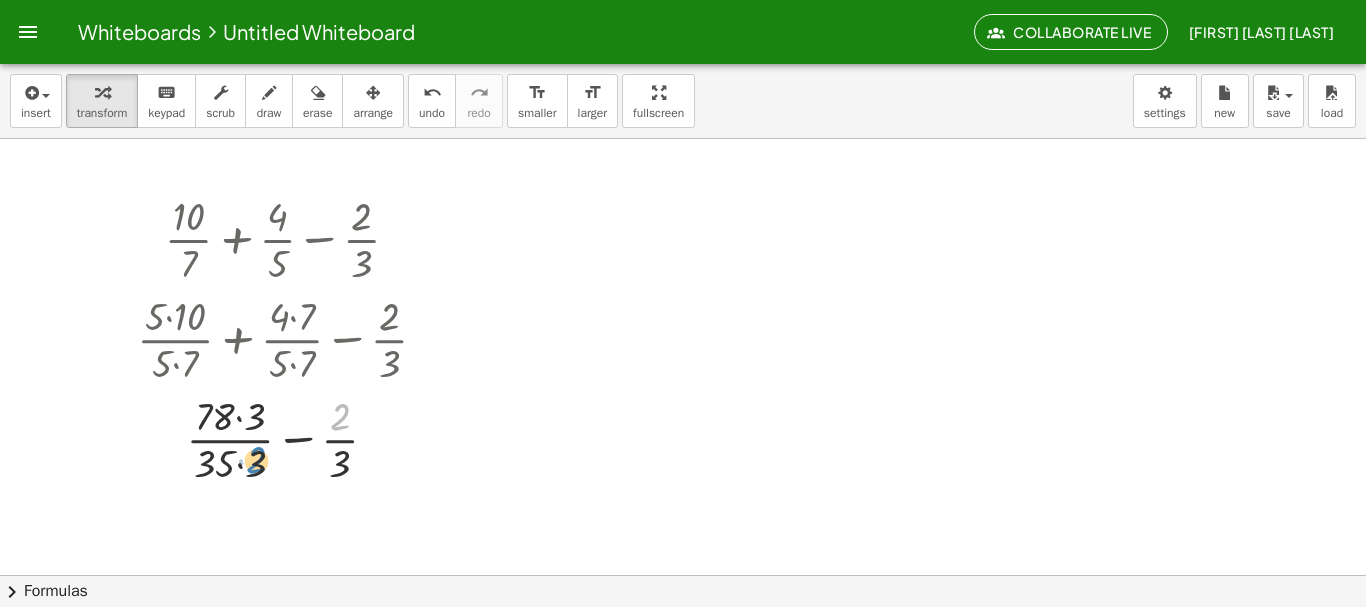 drag, startPoint x: 346, startPoint y: 411, endPoint x: 262, endPoint y: 453, distance: 93.914856 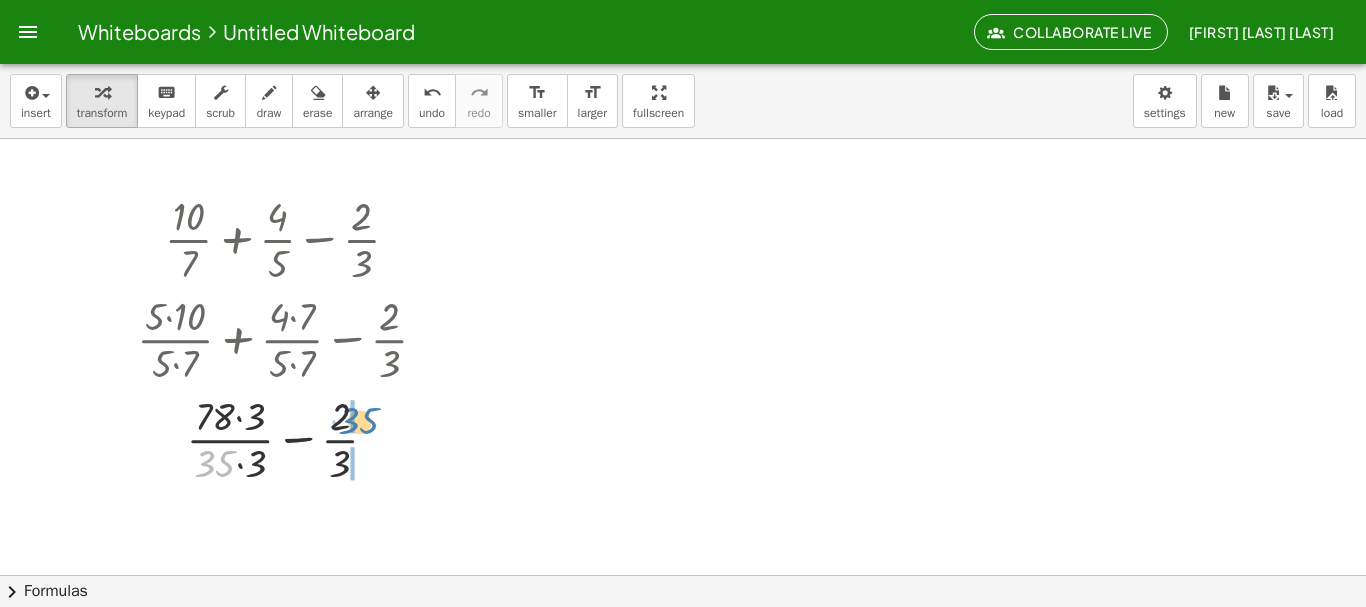 drag, startPoint x: 206, startPoint y: 465, endPoint x: 351, endPoint y: 421, distance: 151.52887 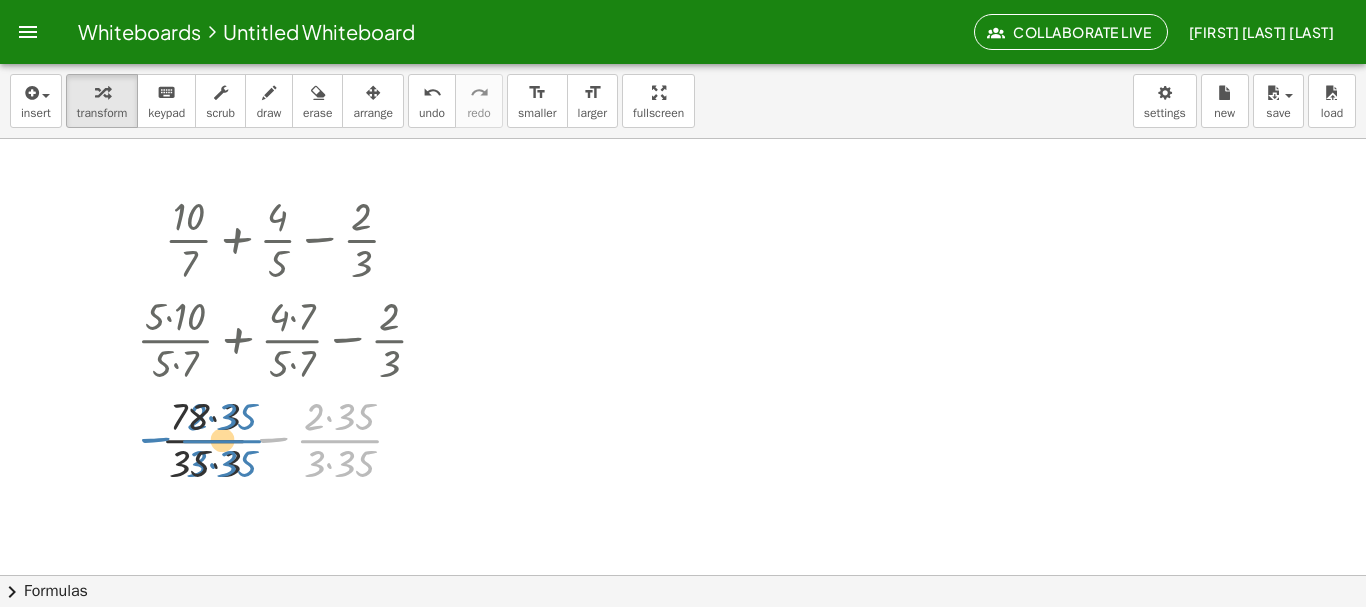 drag, startPoint x: 318, startPoint y: 441, endPoint x: 200, endPoint y: 441, distance: 118 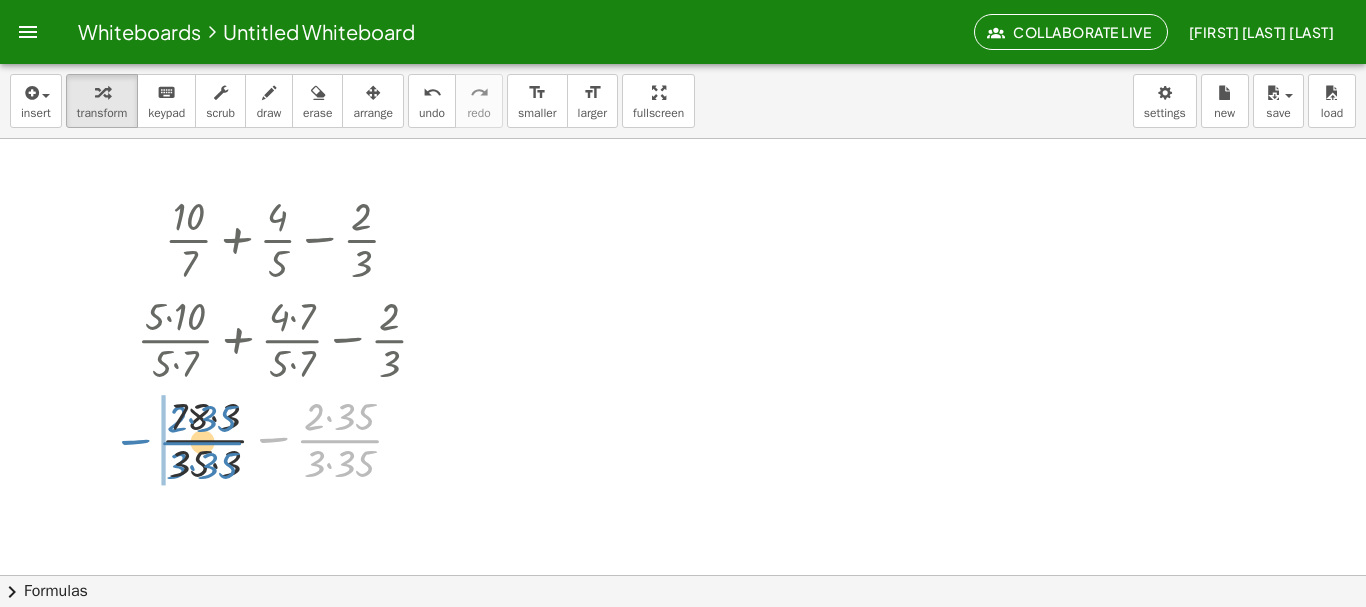 drag, startPoint x: 344, startPoint y: 441, endPoint x: 206, endPoint y: 443, distance: 138.0145 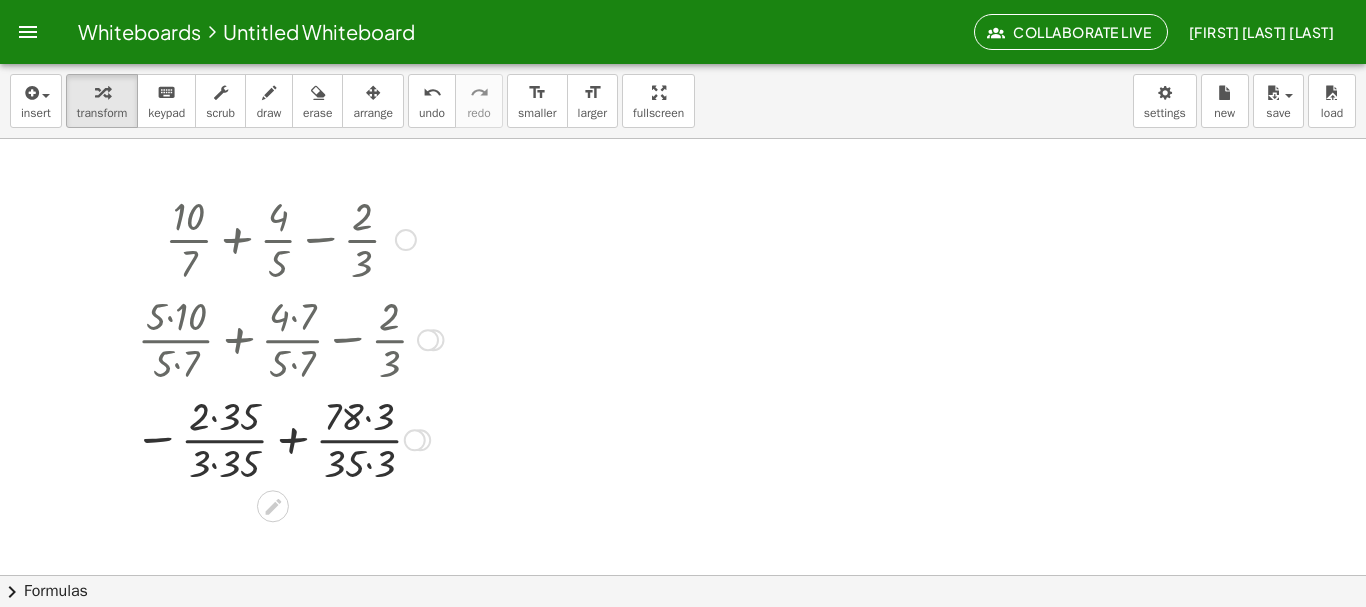 click at bounding box center [288, 438] 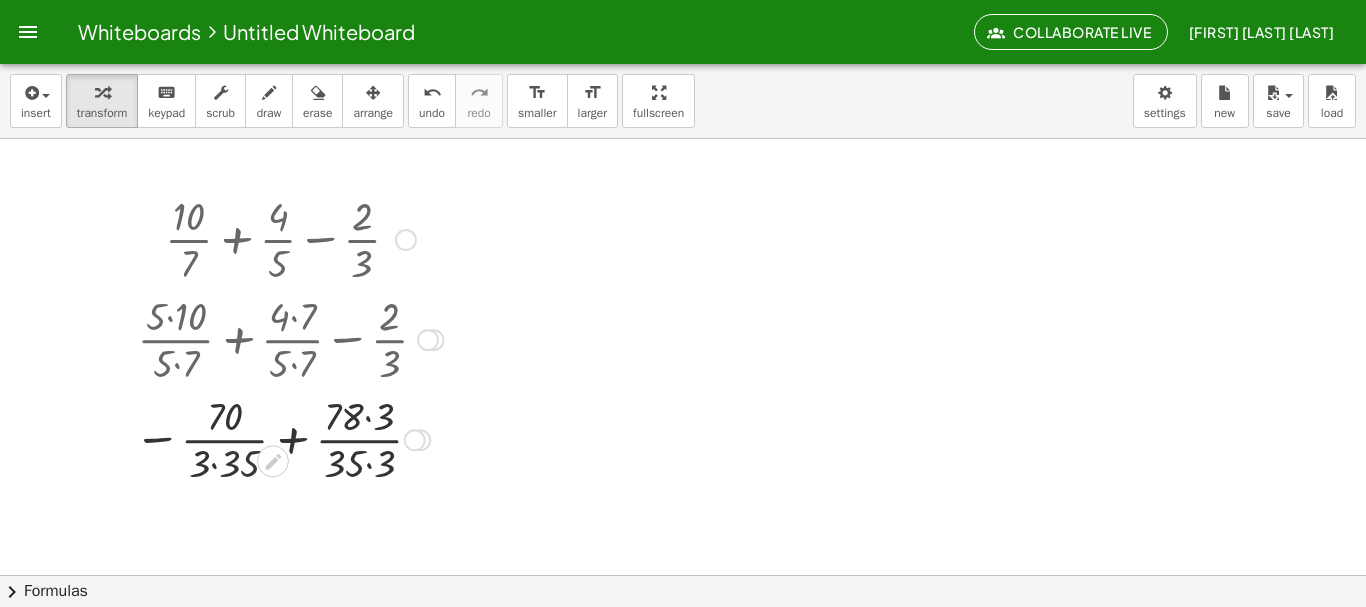 click at bounding box center (288, 438) 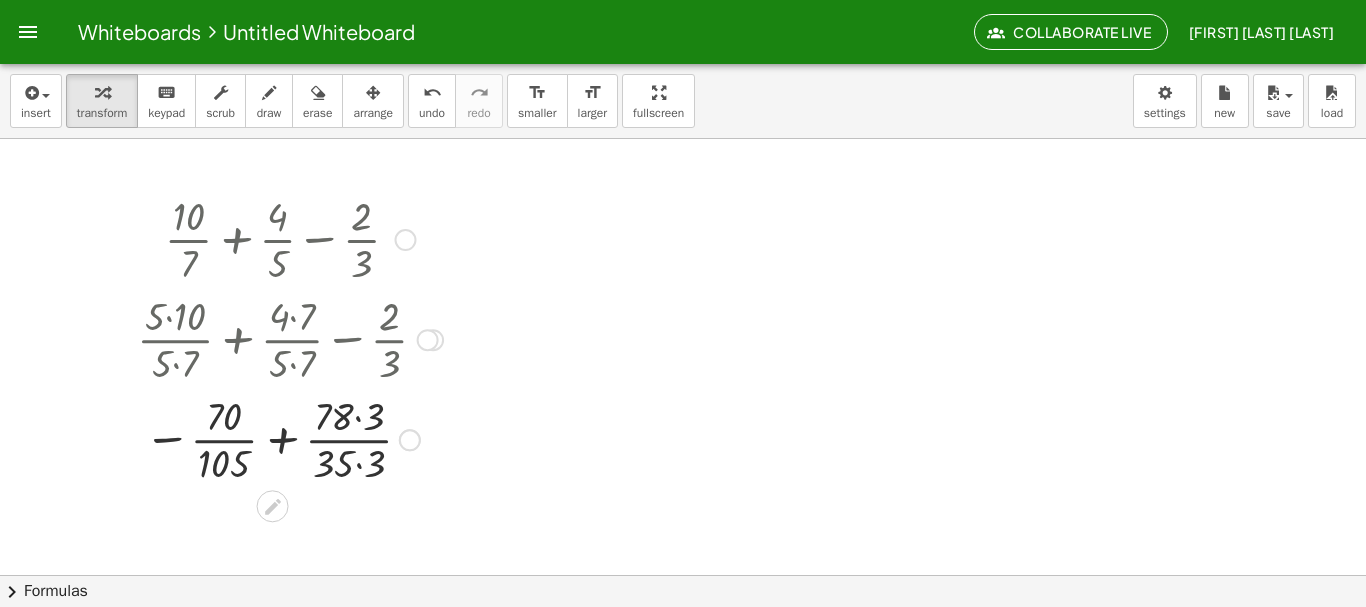click at bounding box center [290, 438] 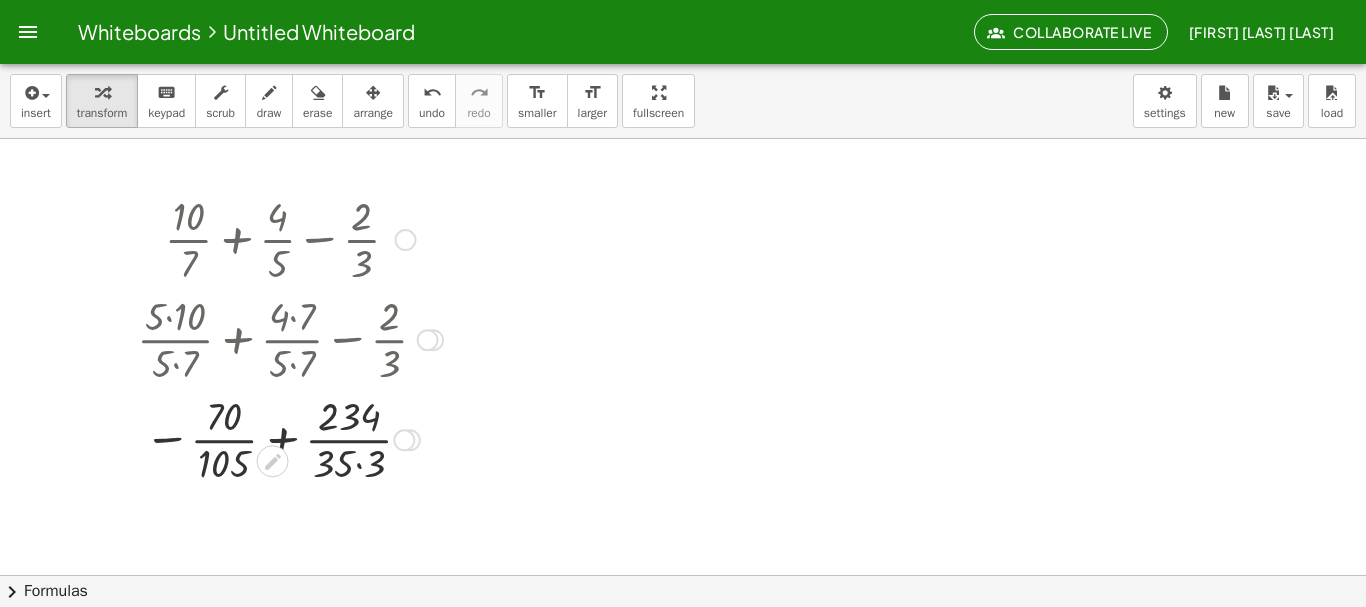 click at bounding box center [290, 438] 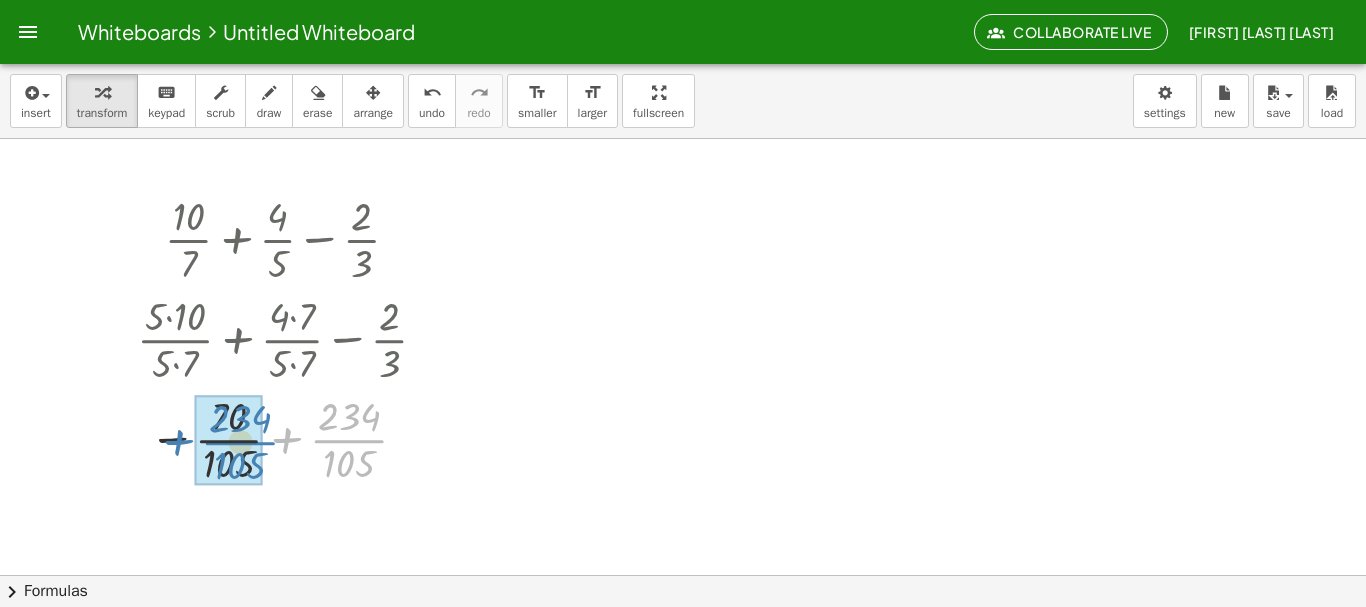 drag, startPoint x: 353, startPoint y: 438, endPoint x: 240, endPoint y: 440, distance: 113.0177 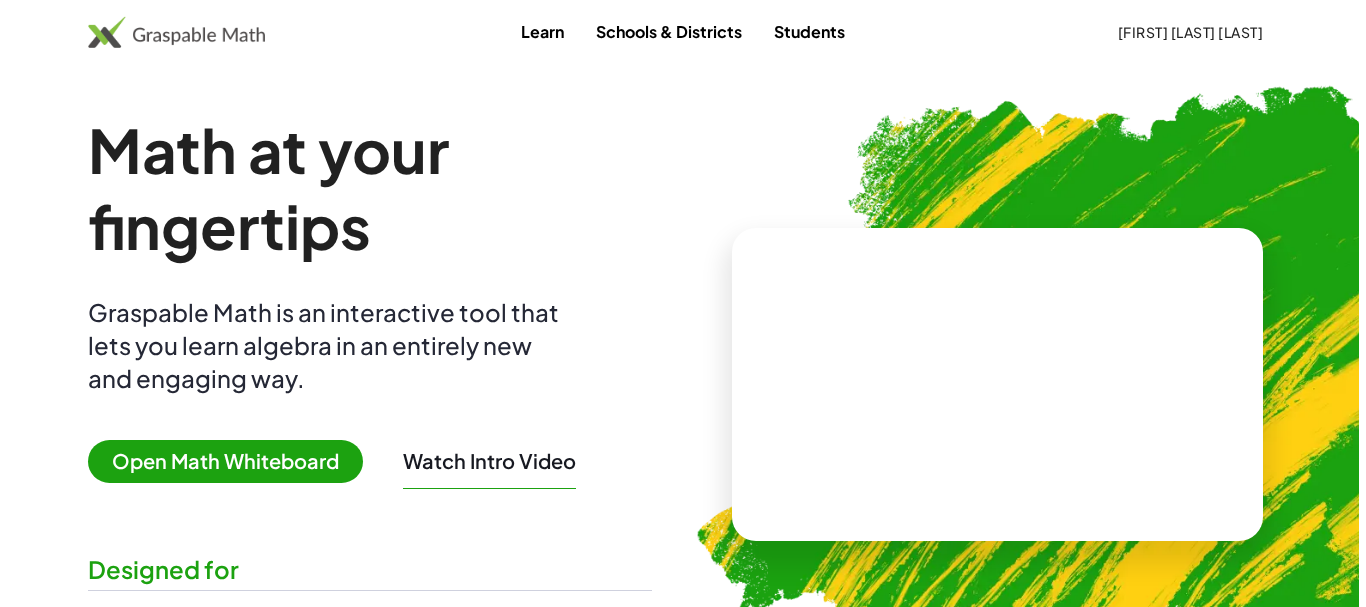 scroll, scrollTop: 0, scrollLeft: 0, axis: both 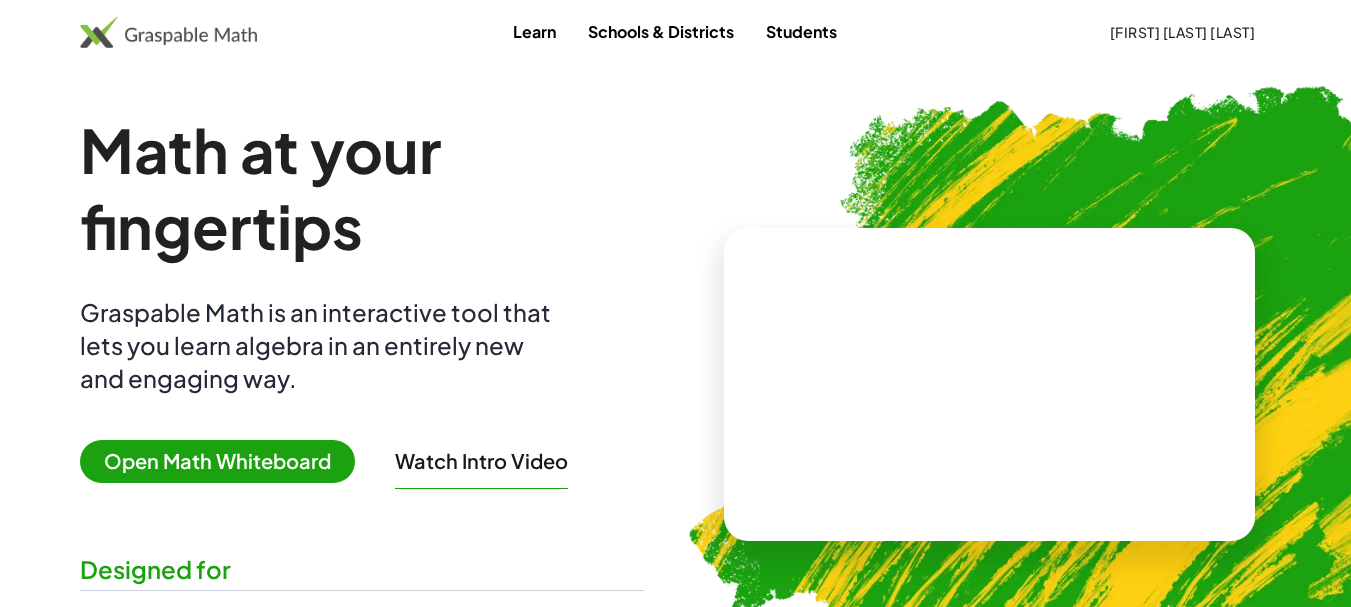 click on "Open Math Whiteboard" at bounding box center [217, 461] 